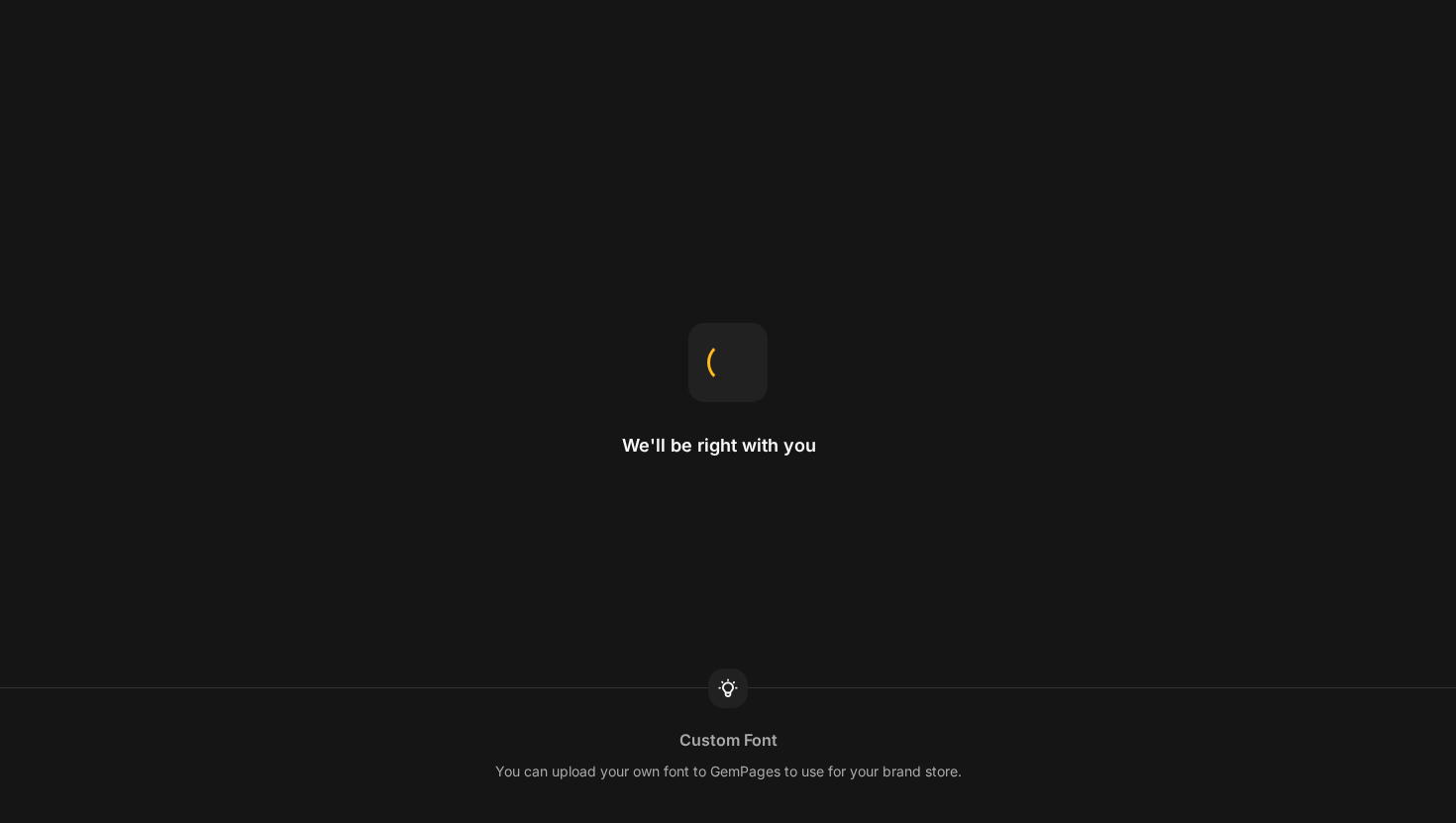 scroll, scrollTop: 0, scrollLeft: 0, axis: both 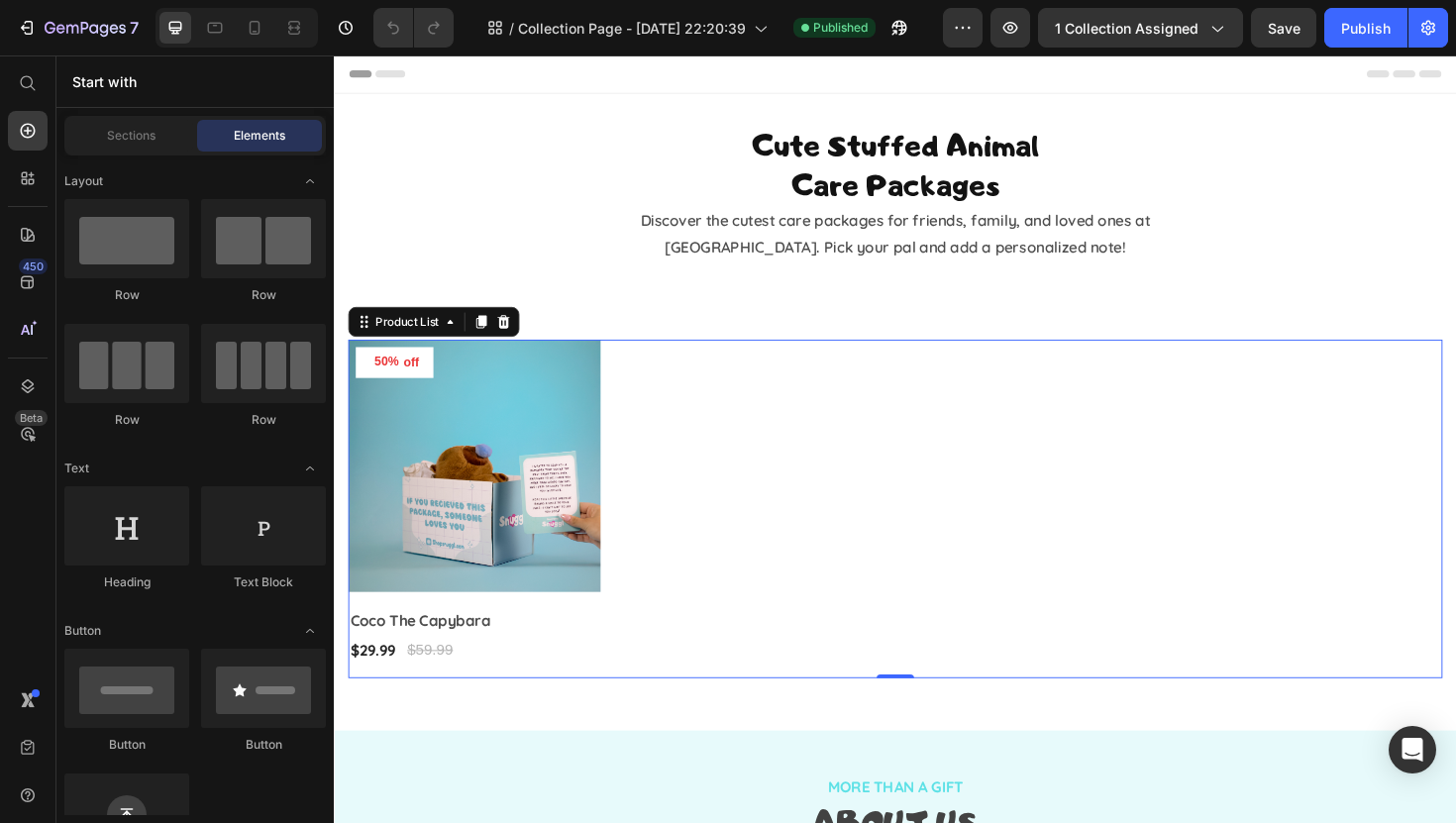 click on "50% off (P) Tag Product Images & Gallery Row Coco The Capybara (P) Title $29.99 (P) Price $59.99 (P) Price Row Row" at bounding box center [928, 536] 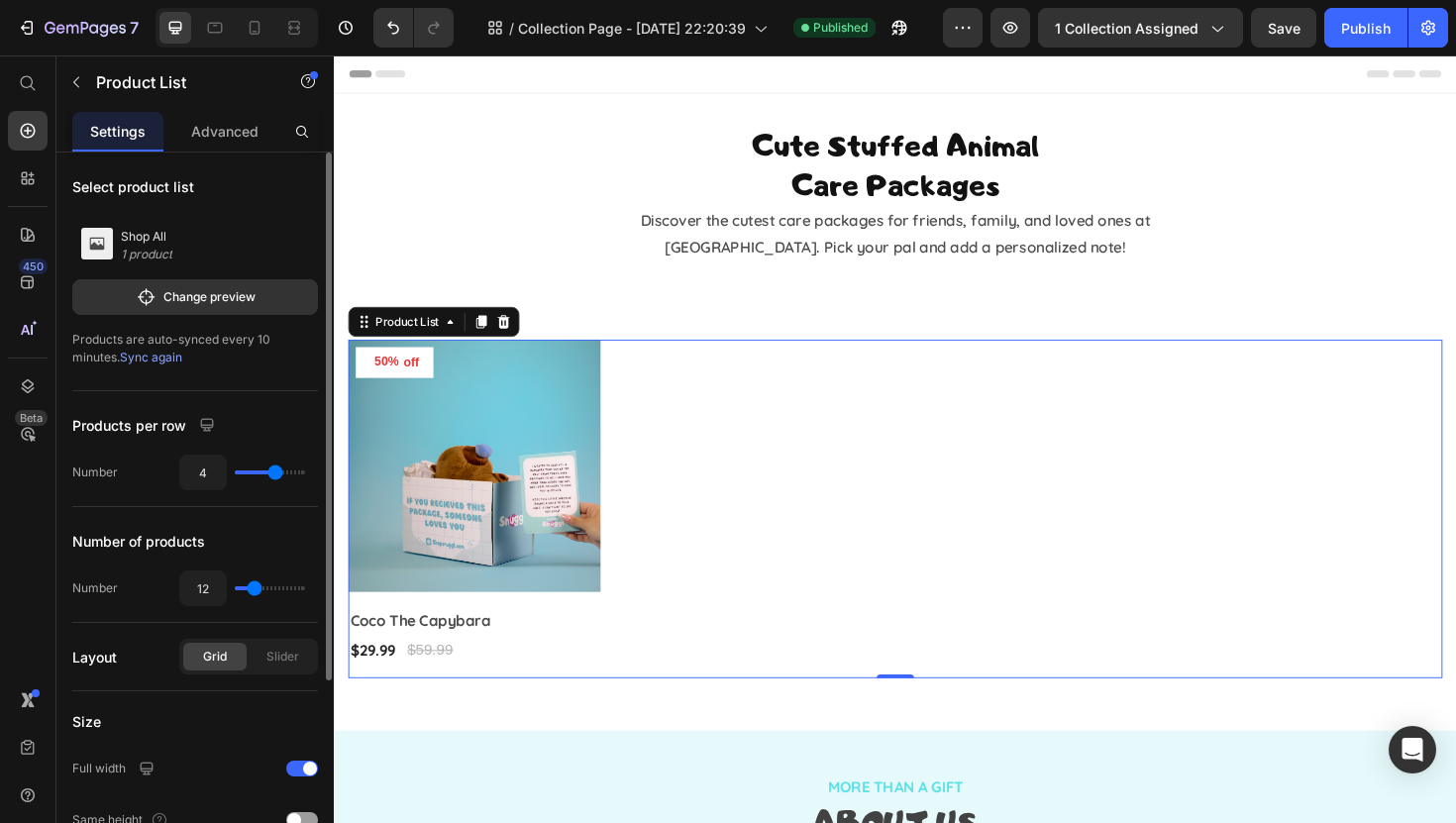 click on "Shop All 1  product" at bounding box center [196, 246] 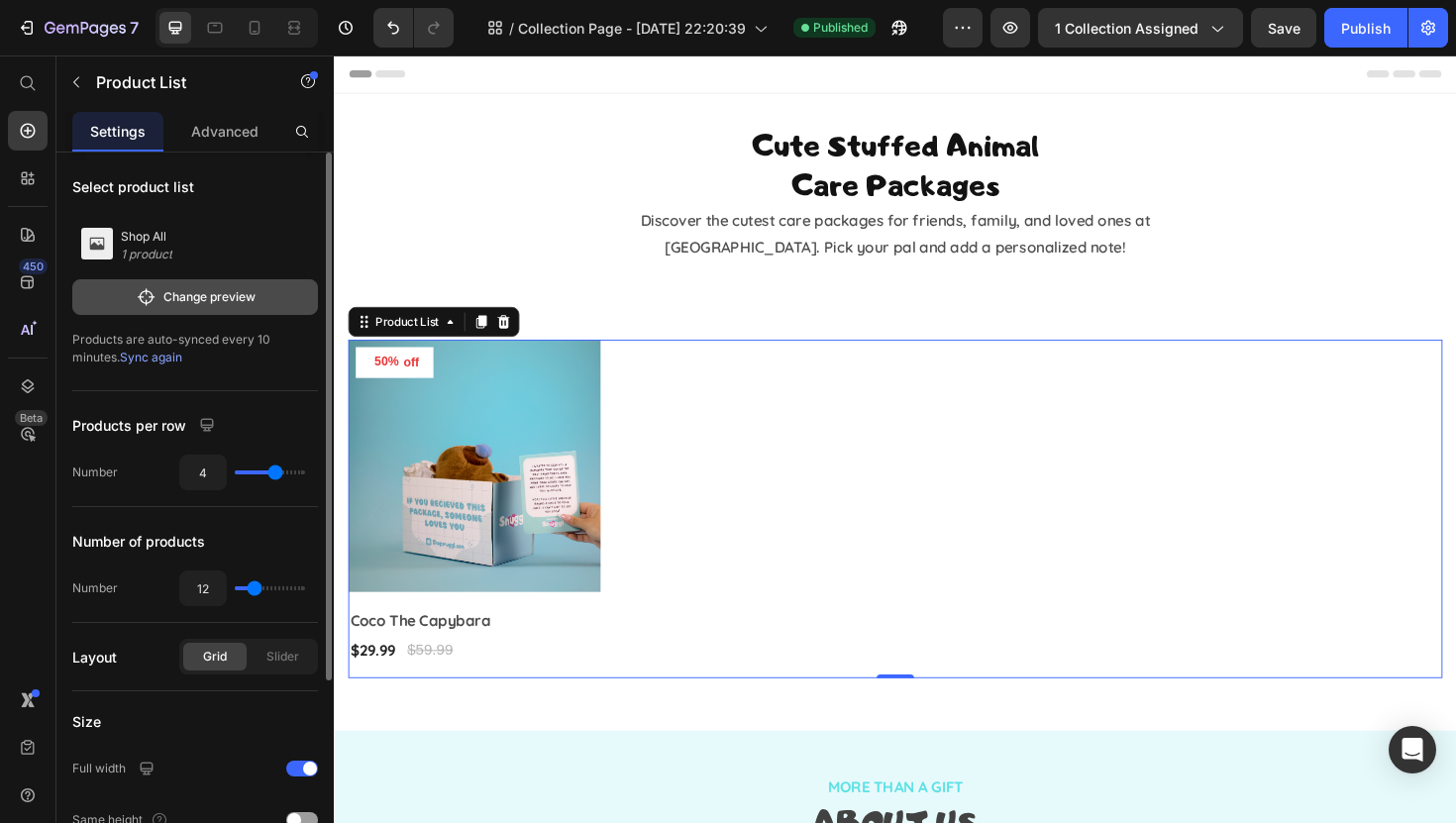 click on "Change preview" 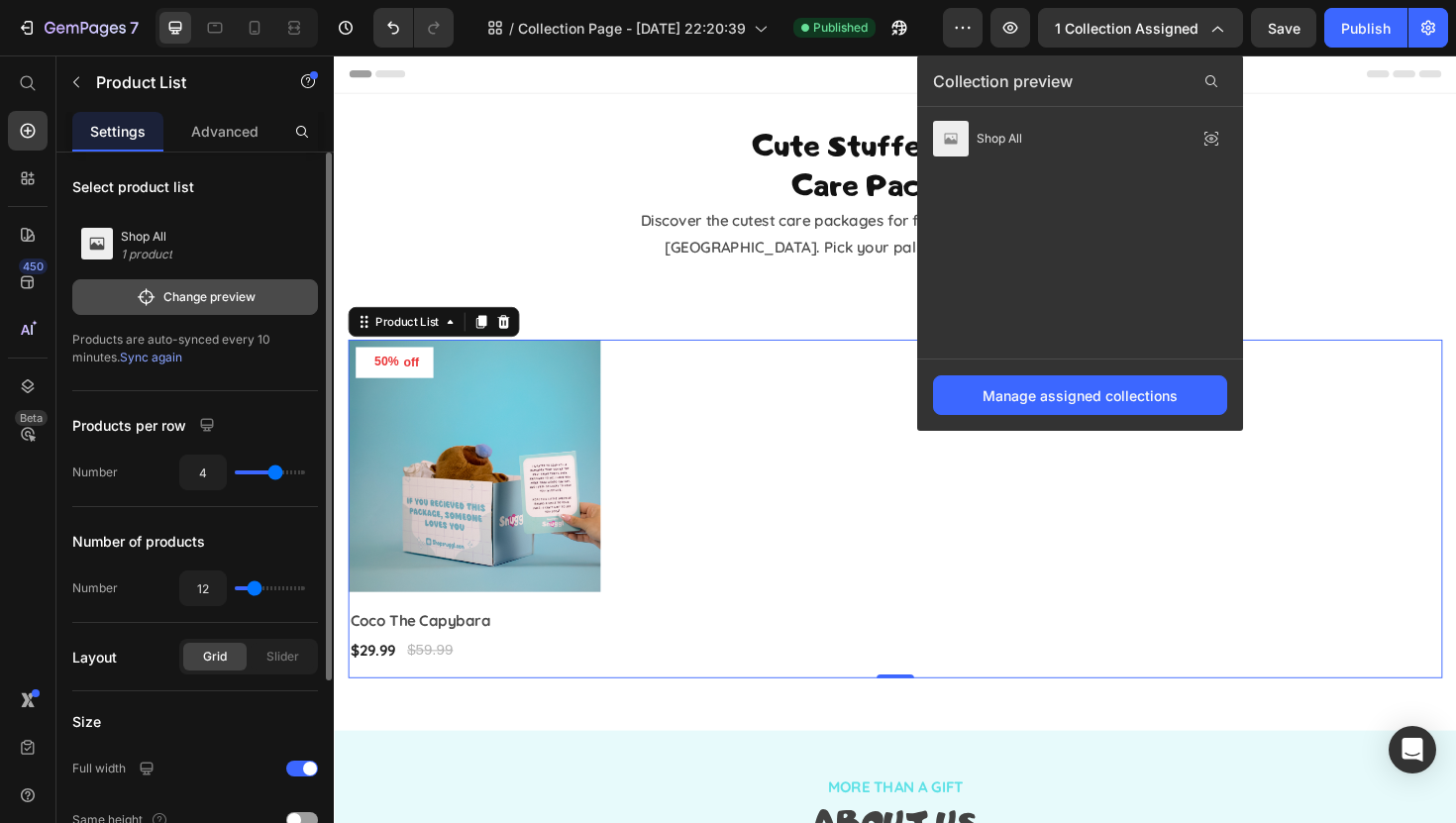 click on "Change preview" at bounding box center [195, 297] 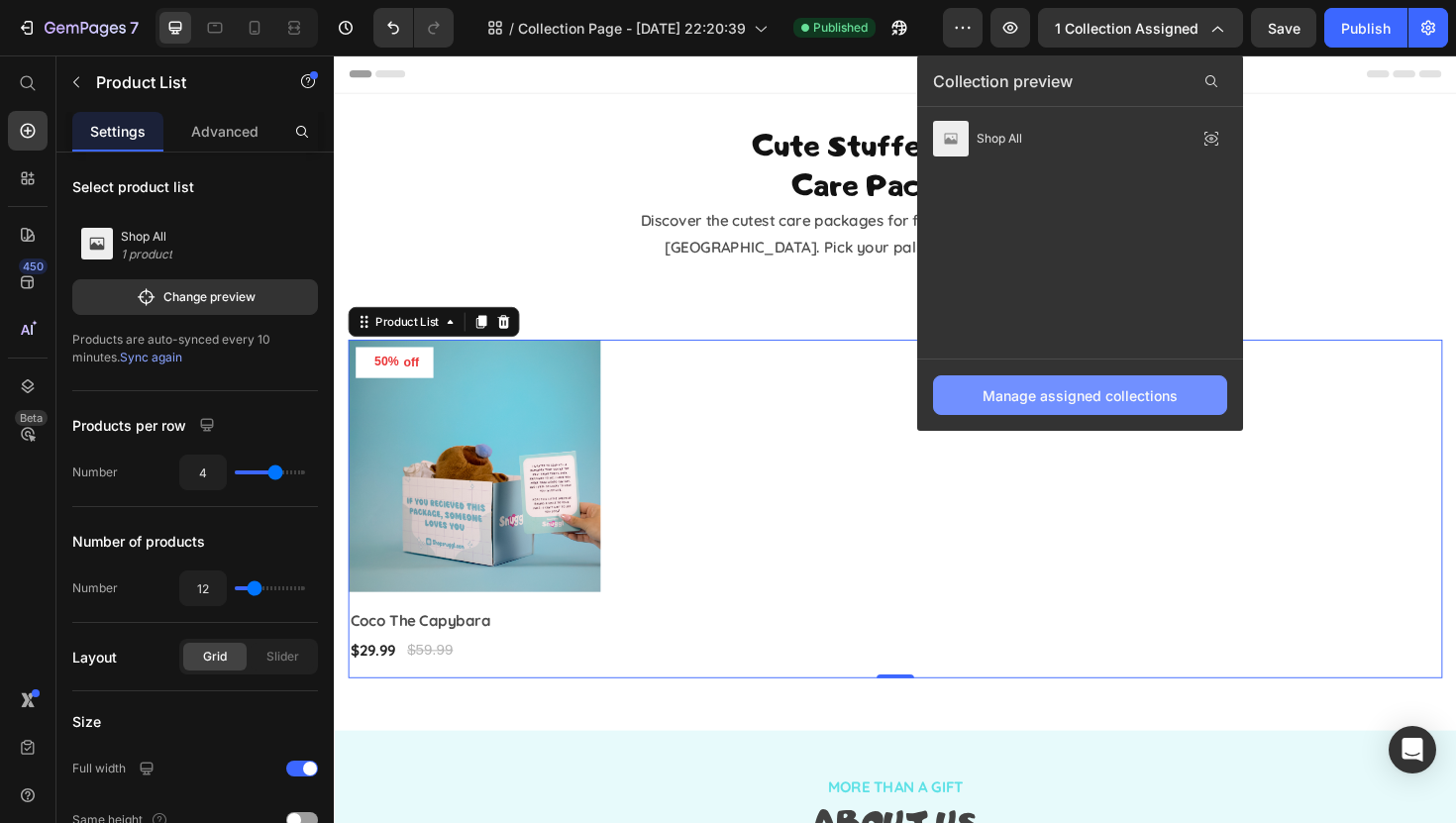 click on "Manage assigned collections" at bounding box center [1080, 395] 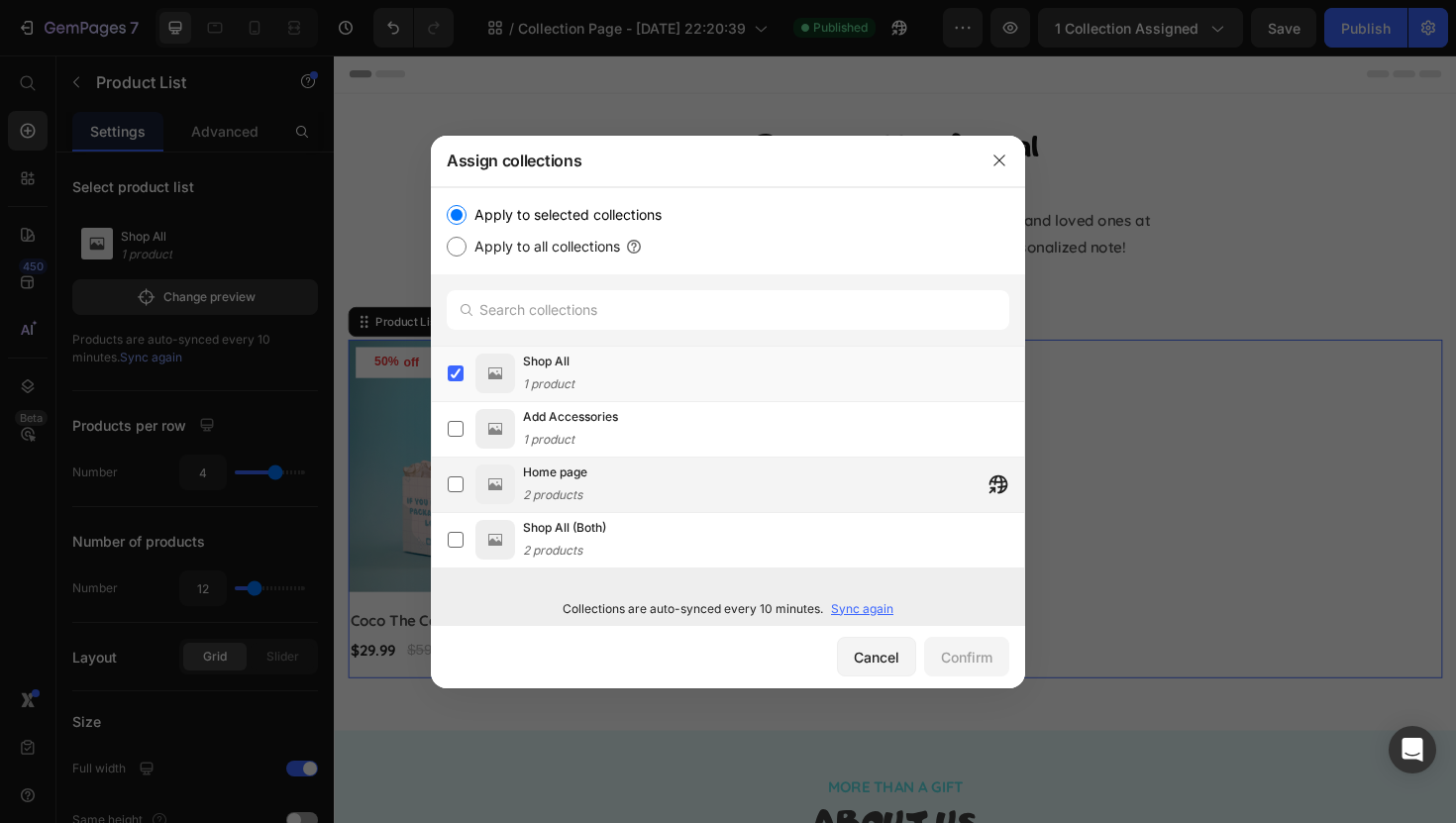 click on "2 products" 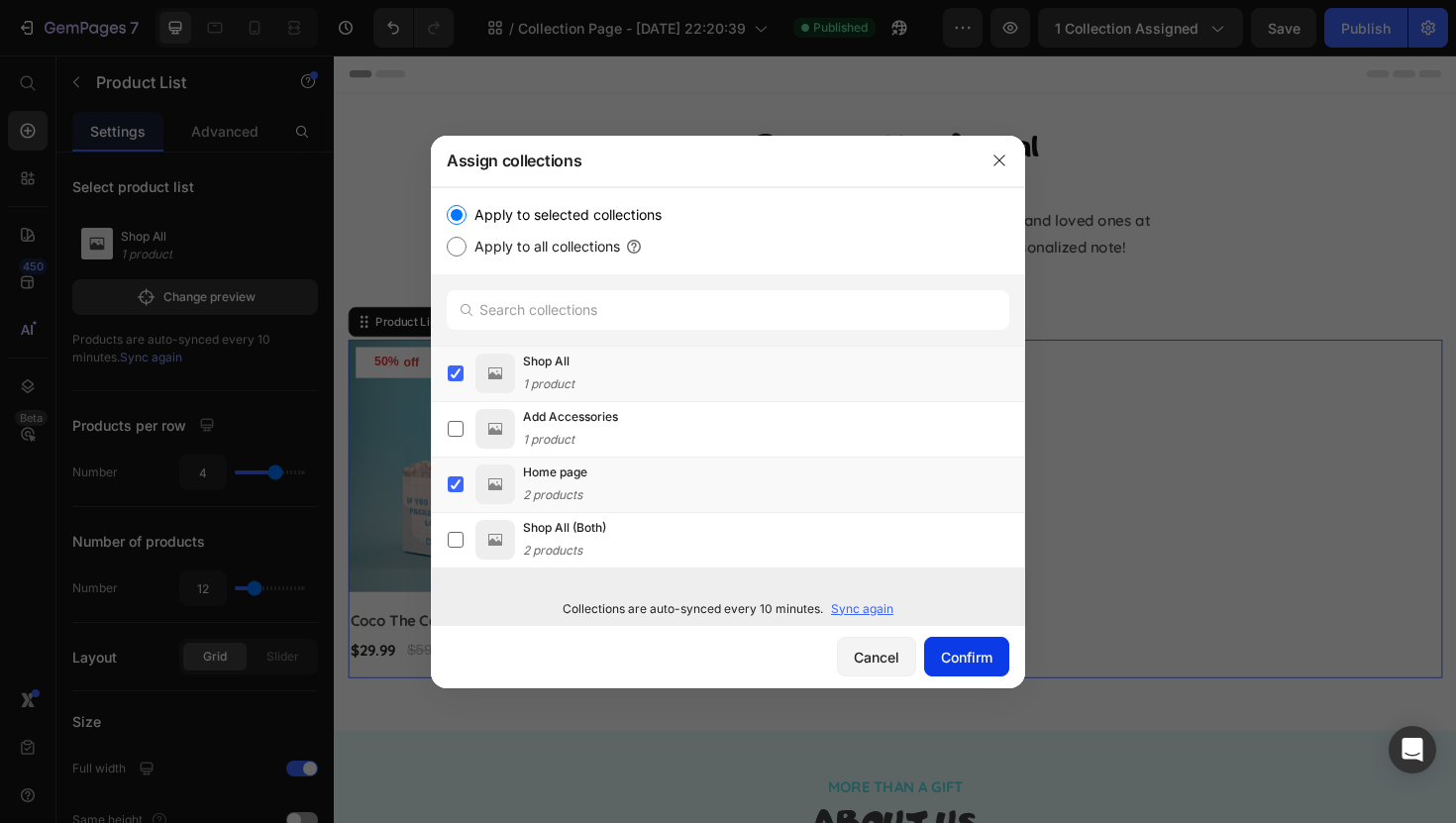 click on "Confirm" 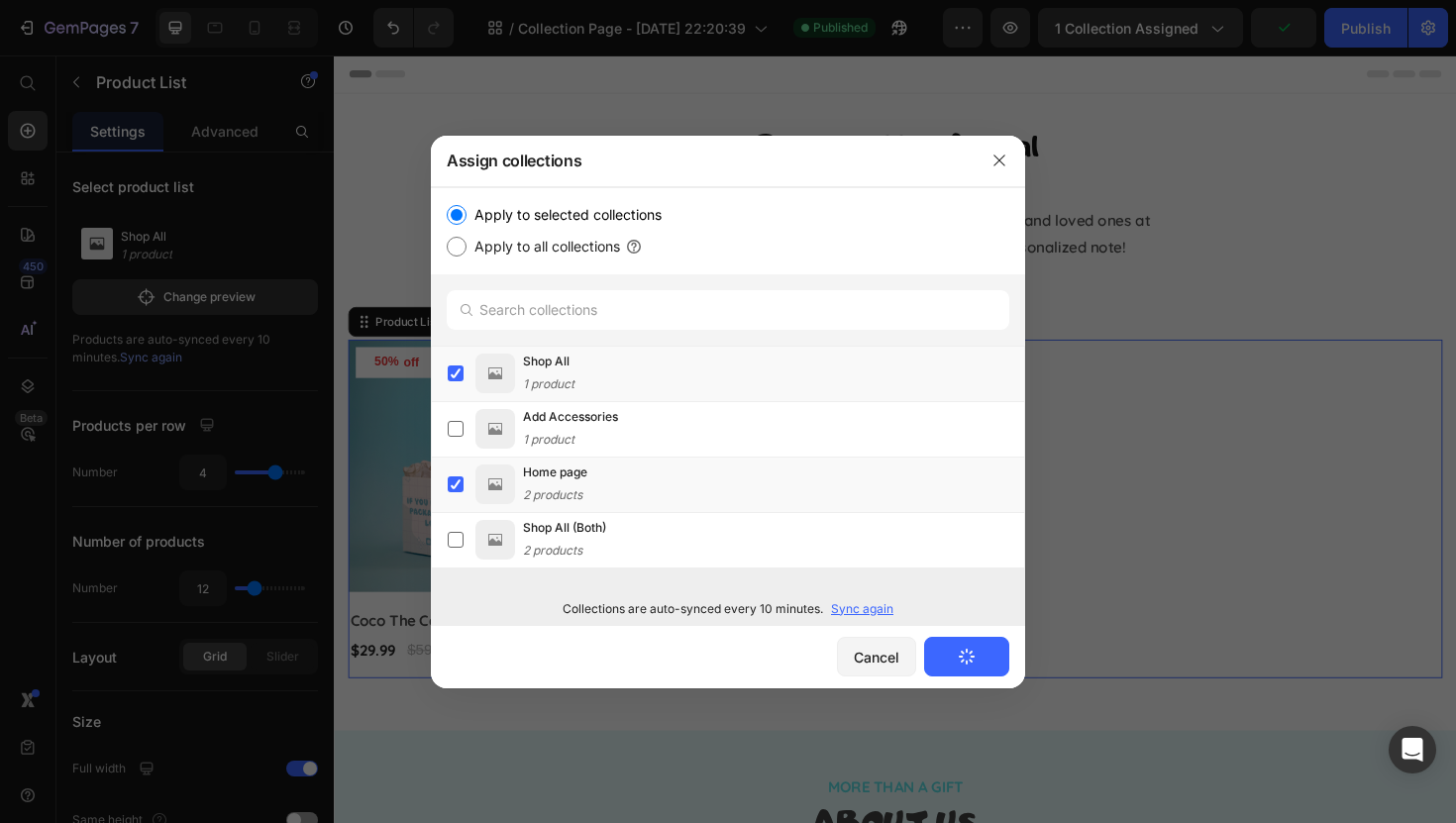 click 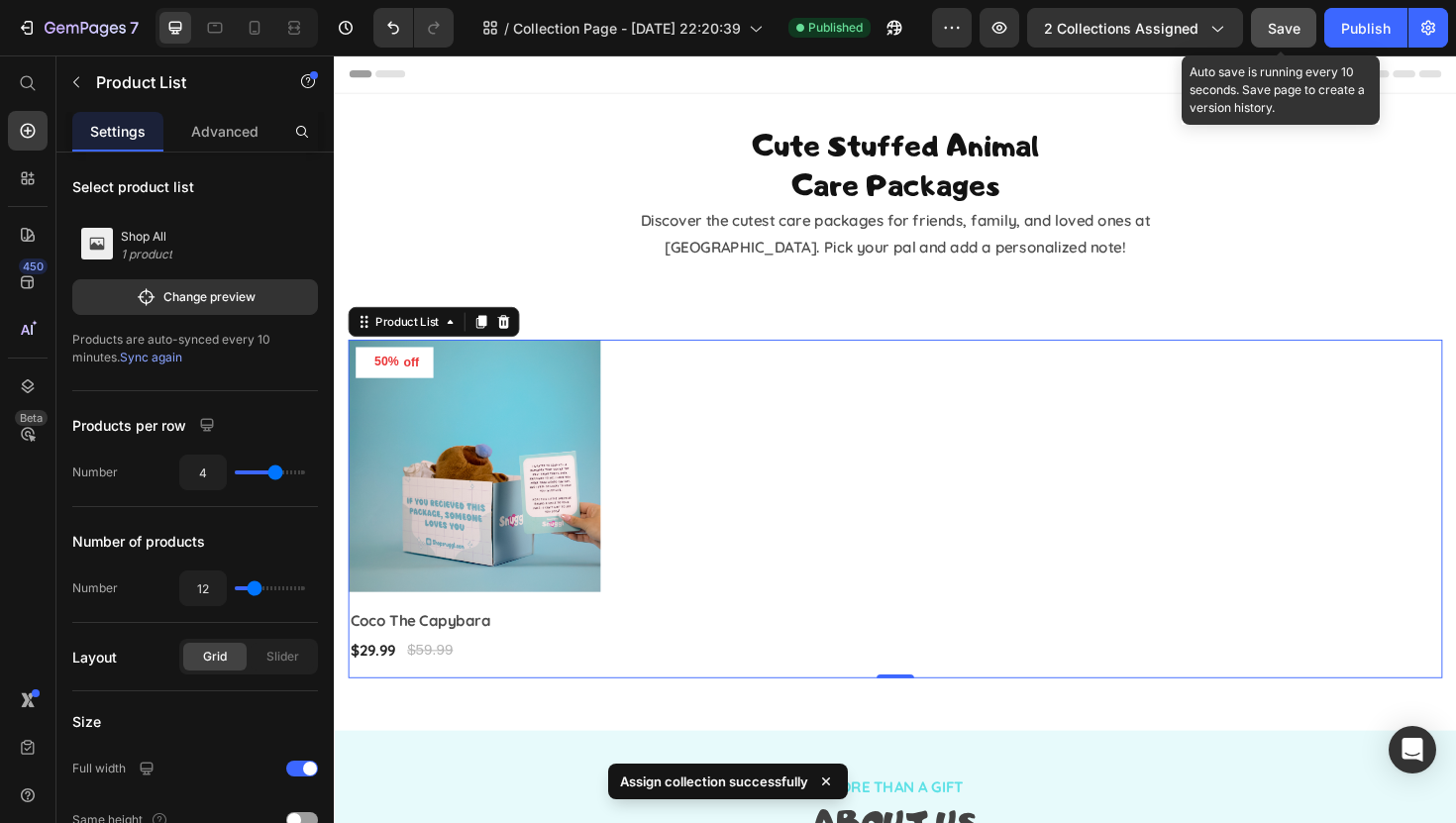 click on "Save" at bounding box center [1284, 28] 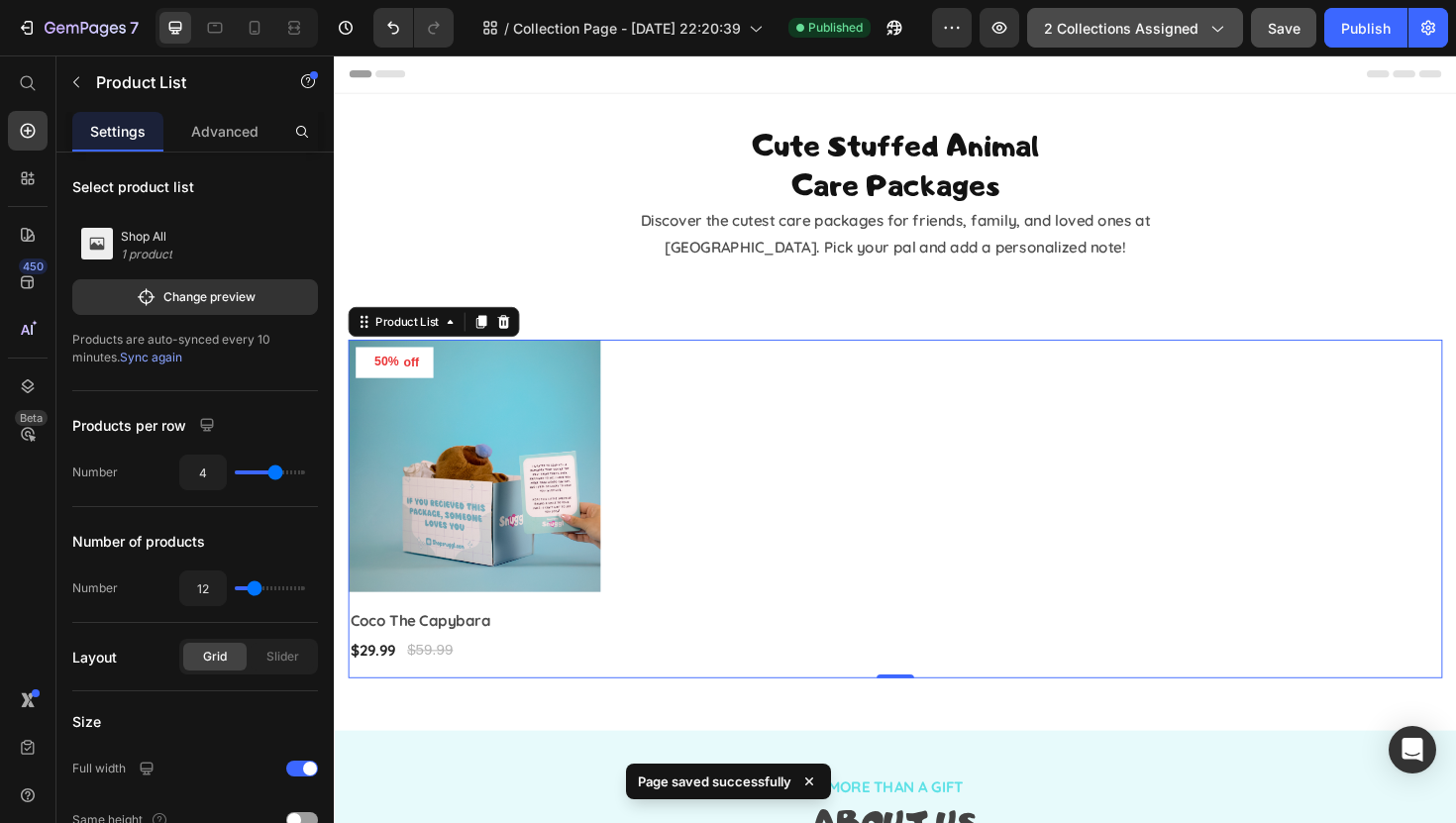 click on "2 collections assigned" 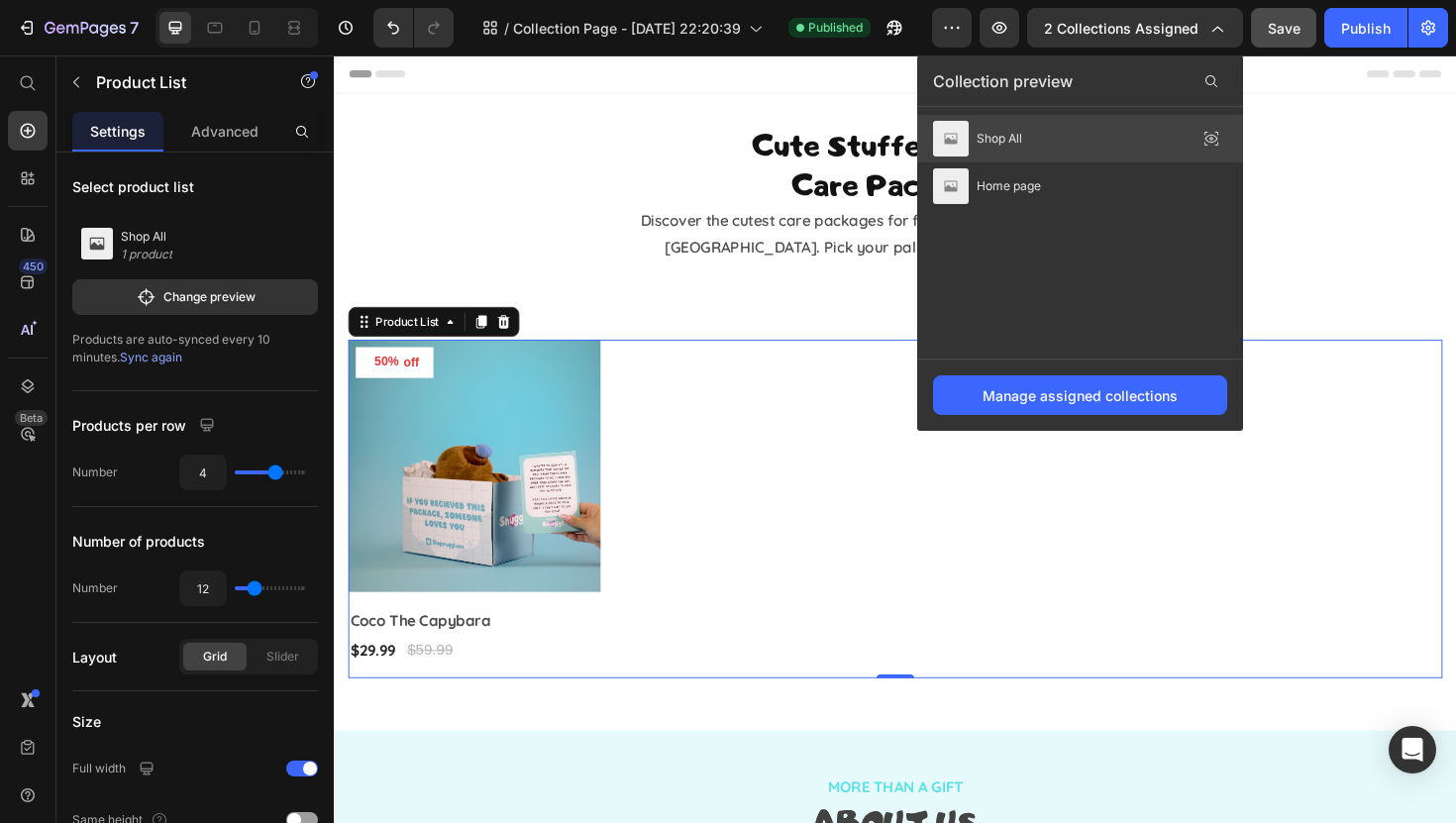 click 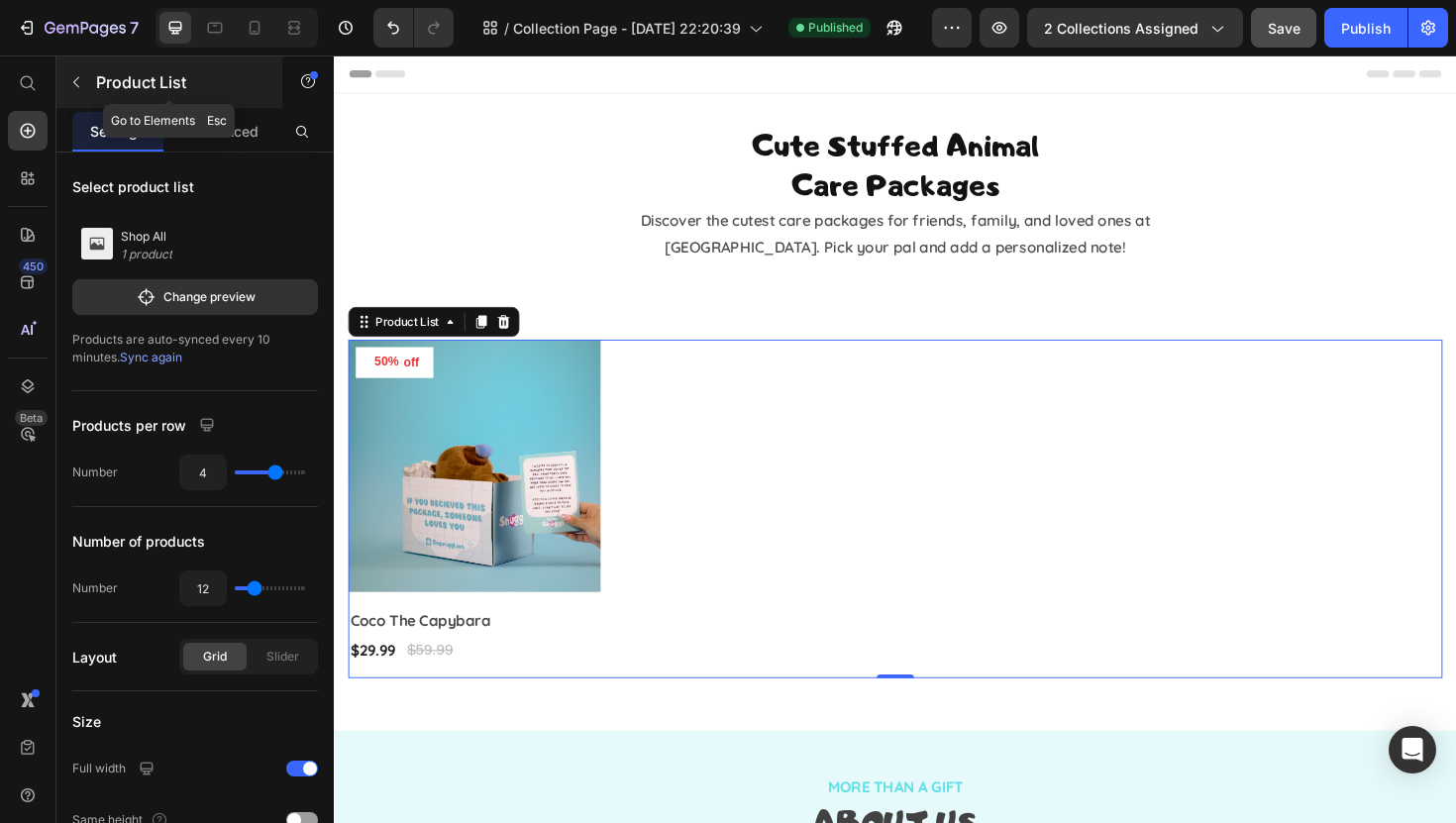 click 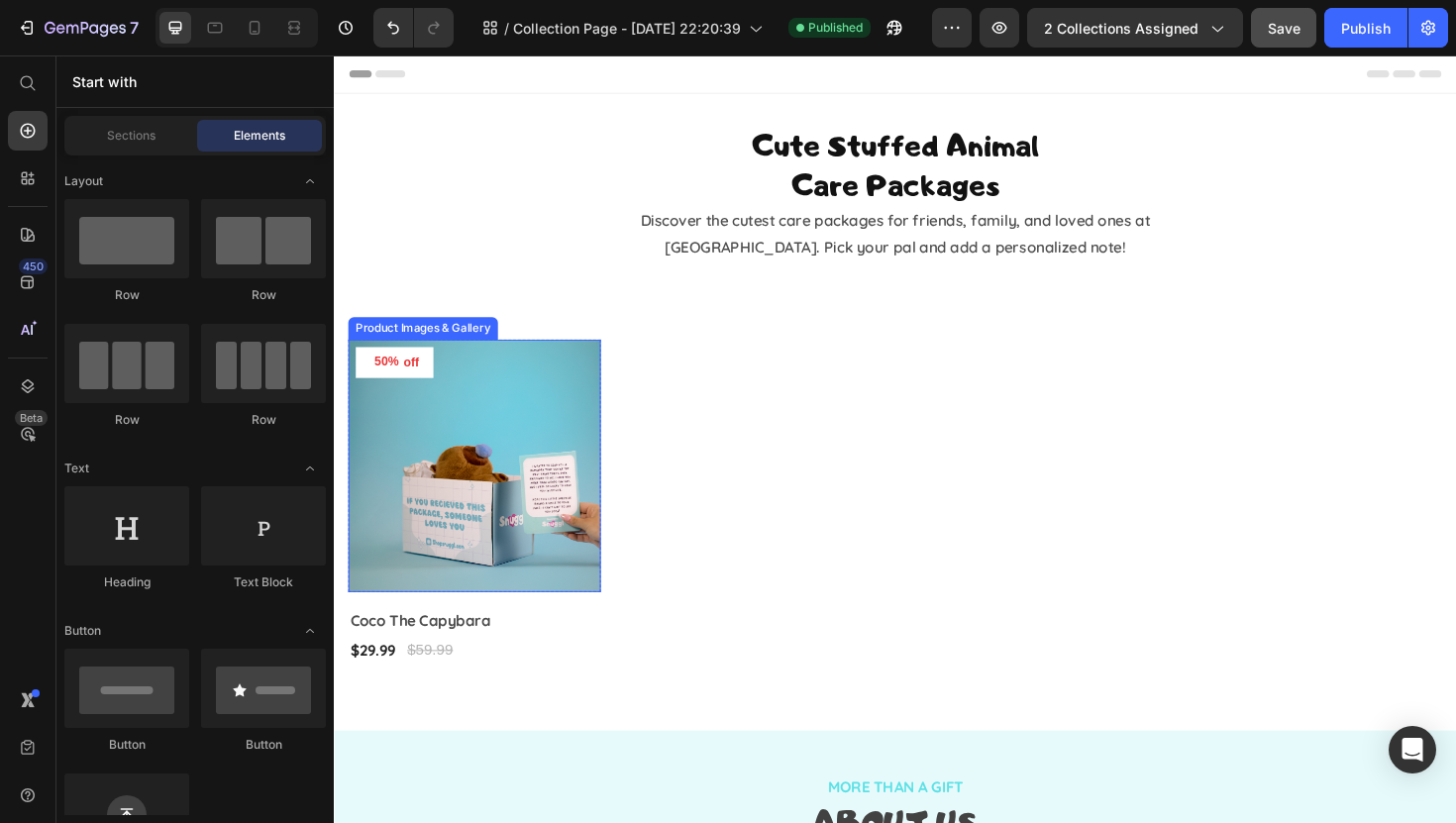 click at bounding box center (482, 490) 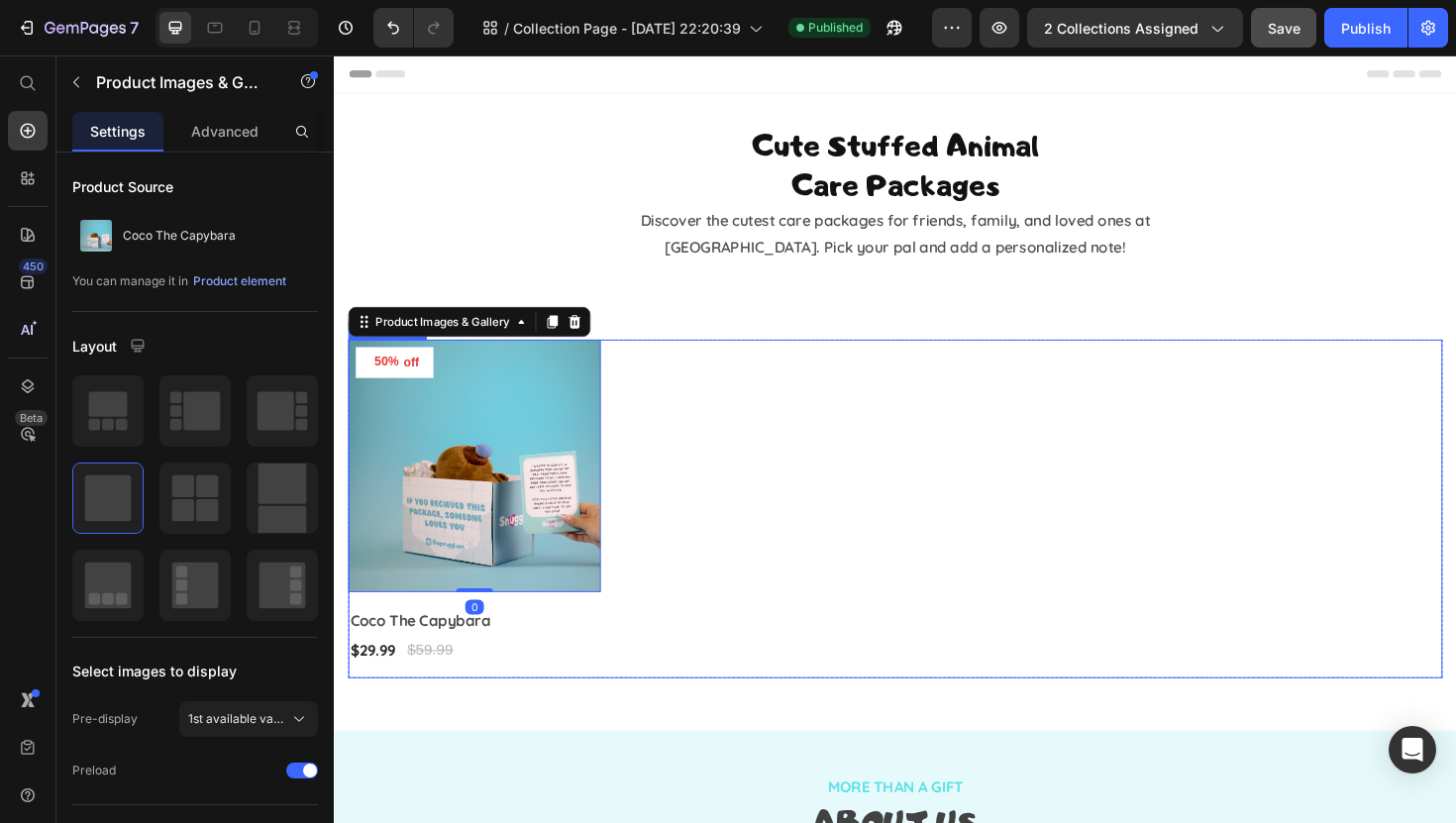 click on "50% off (P) Tag Product Images & Gallery   0 Row Coco The Capybara (P) Title $29.99 (P) Price $59.99 (P) Price Row Row" at bounding box center [928, 536] 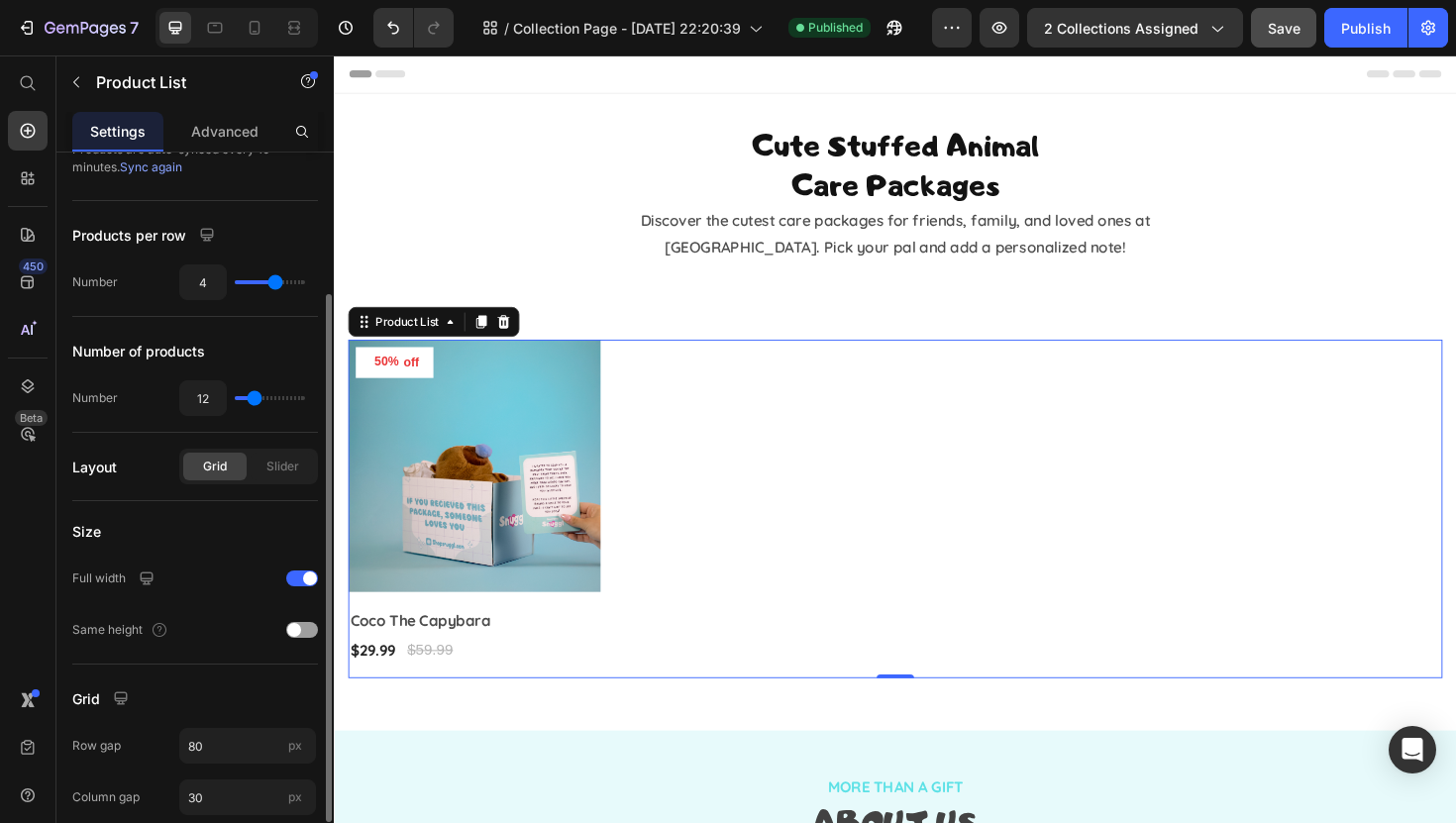 scroll, scrollTop: 192, scrollLeft: 0, axis: vertical 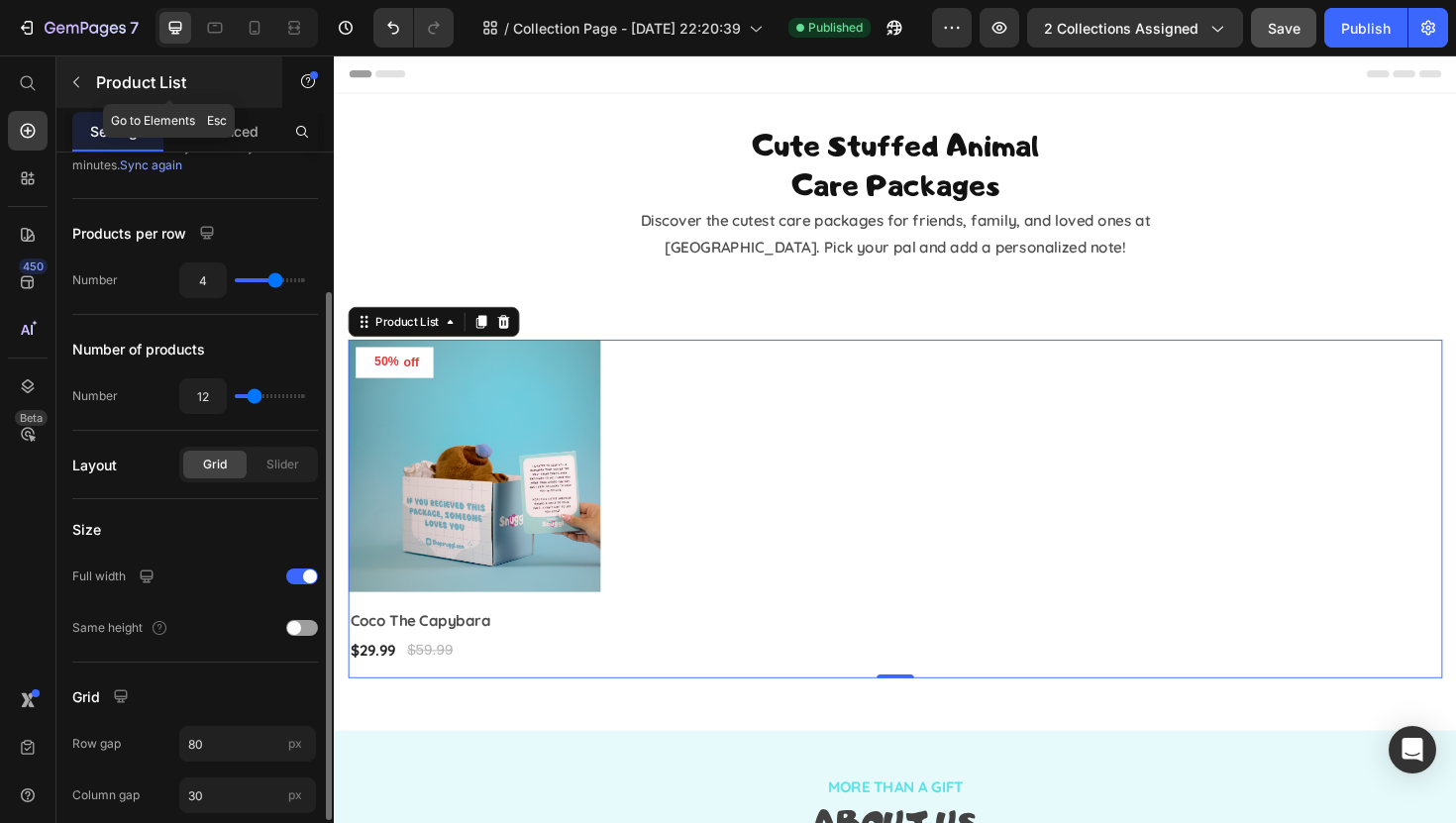 click 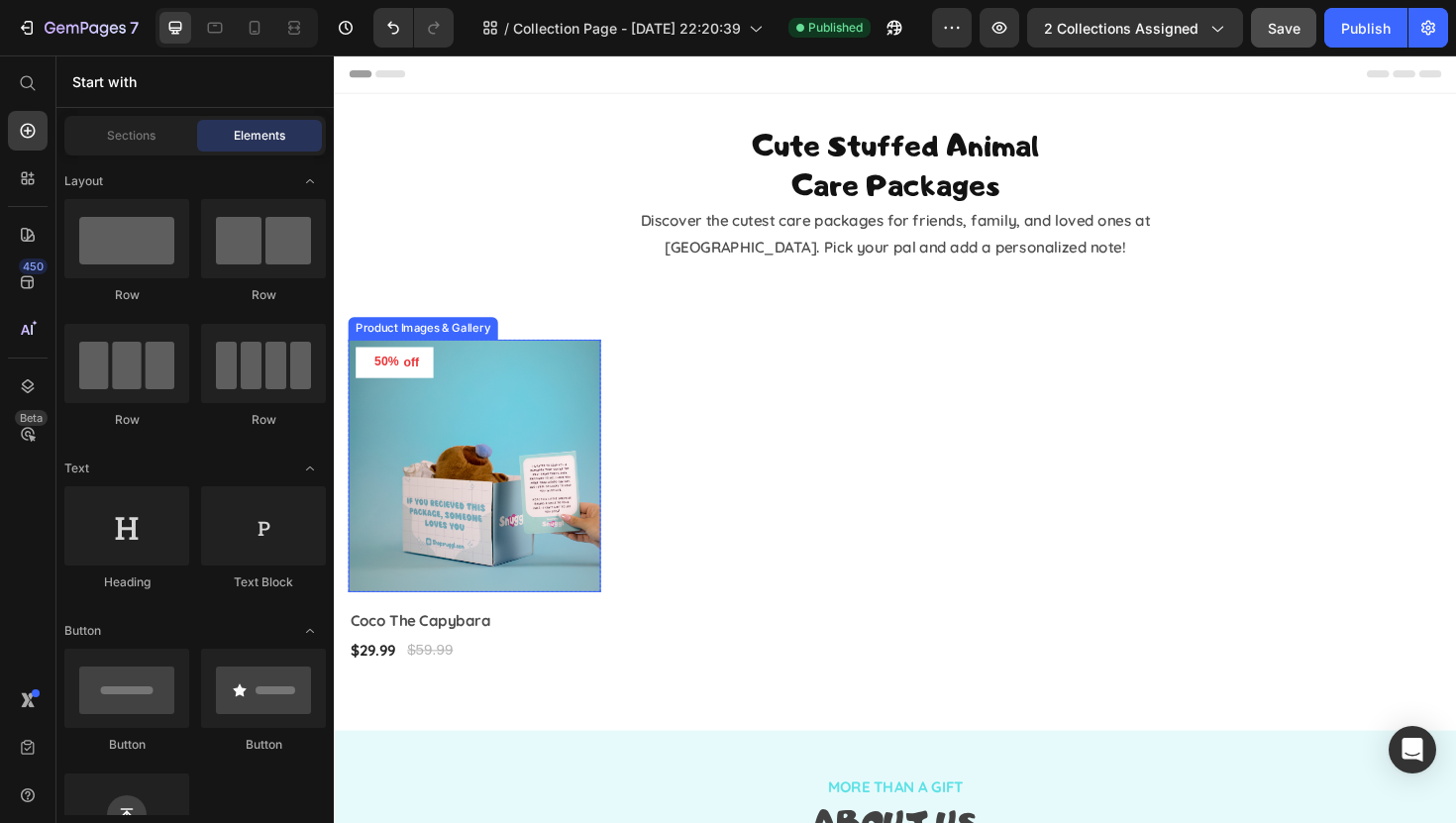 click at bounding box center (482, 490) 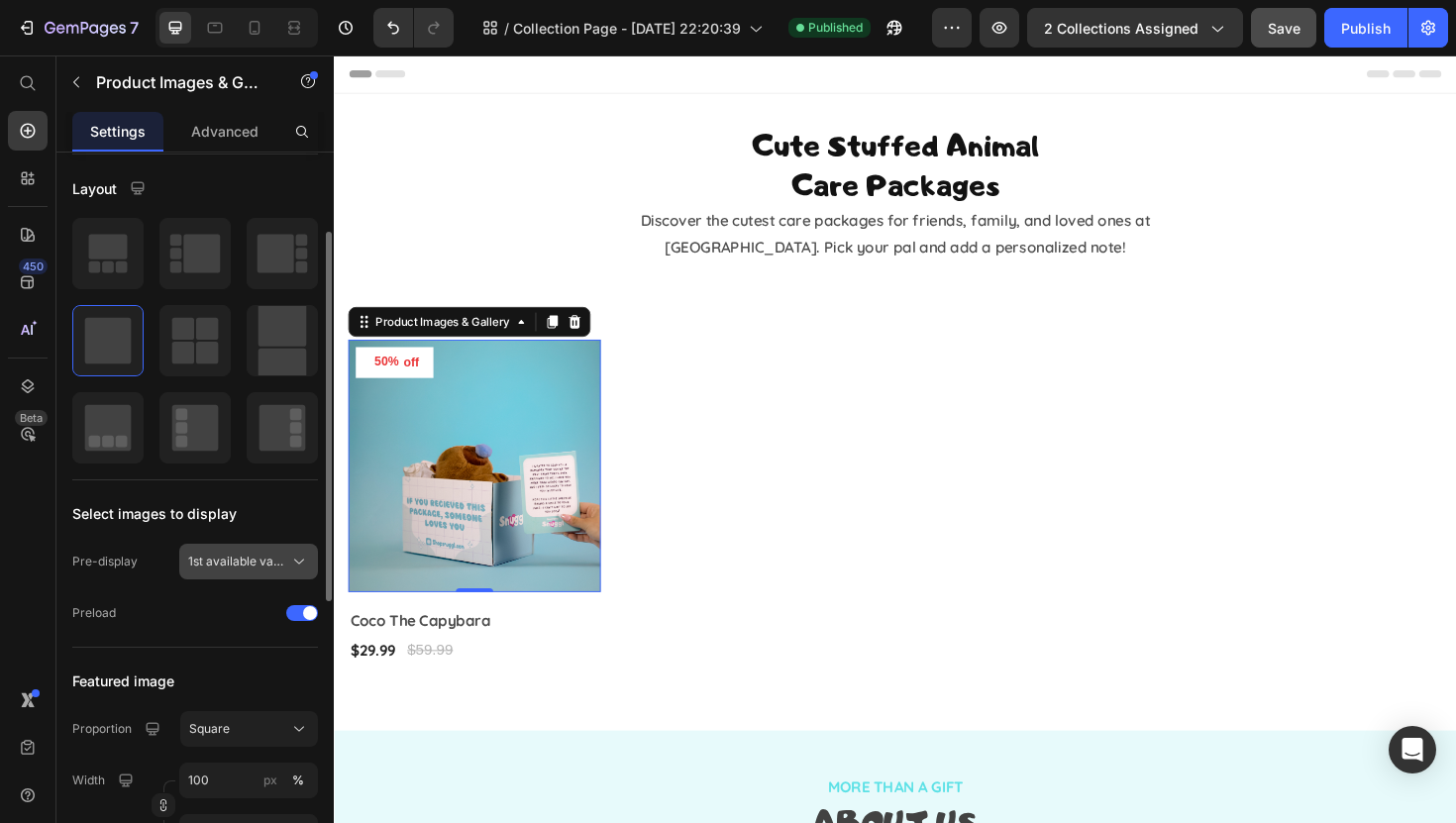 scroll, scrollTop: 0, scrollLeft: 0, axis: both 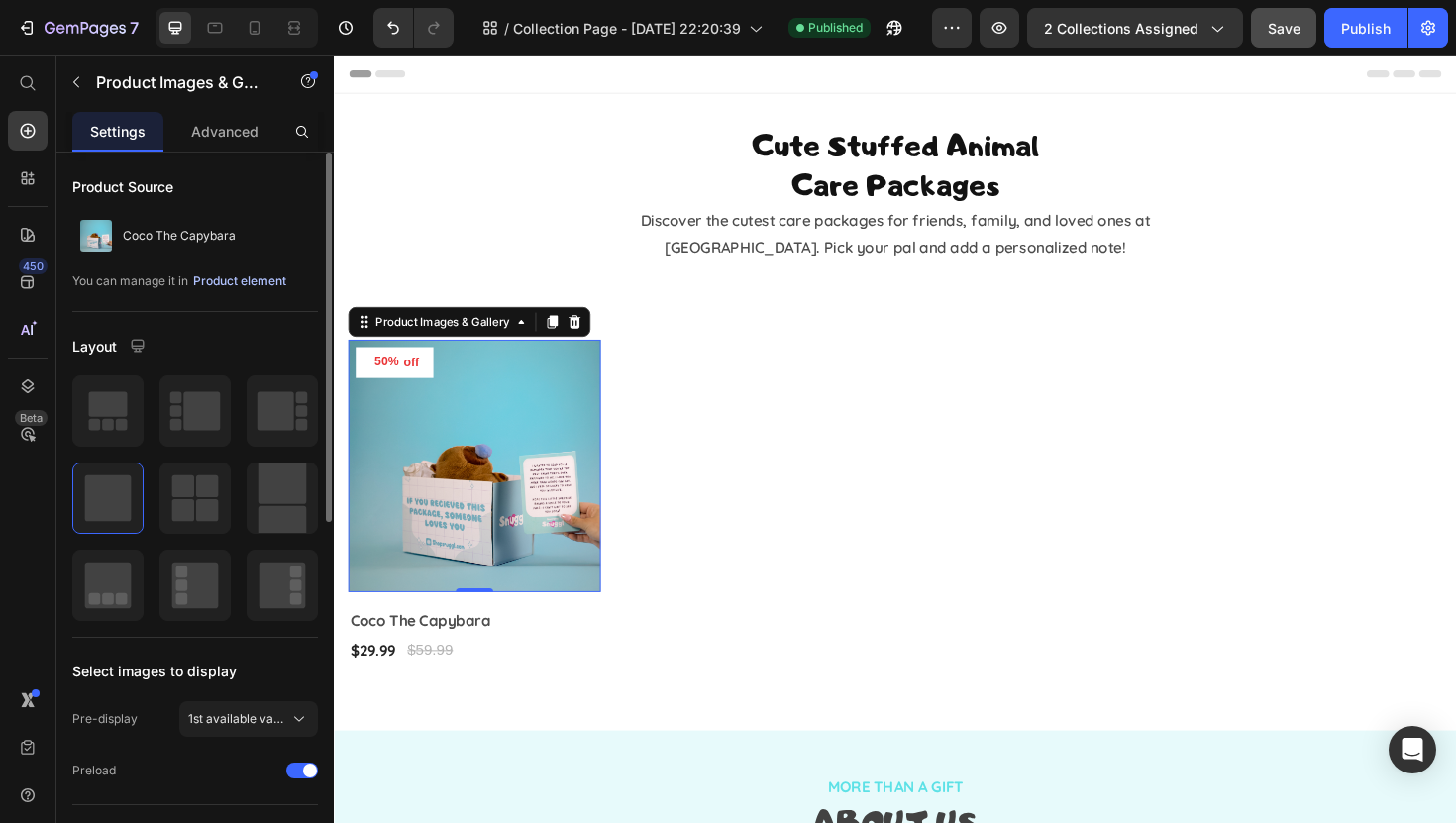 click on "Product element" at bounding box center [240, 281] 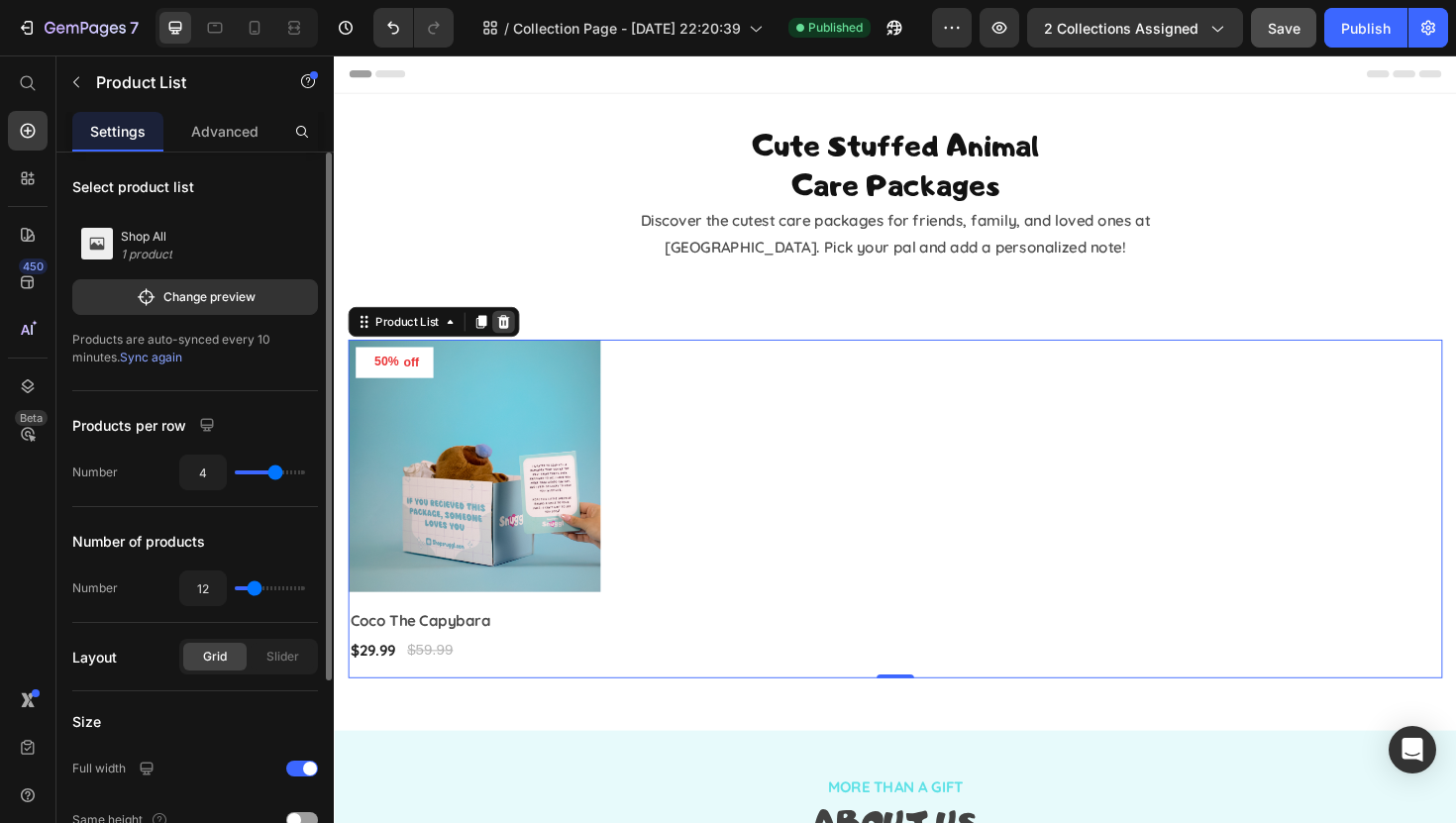 click 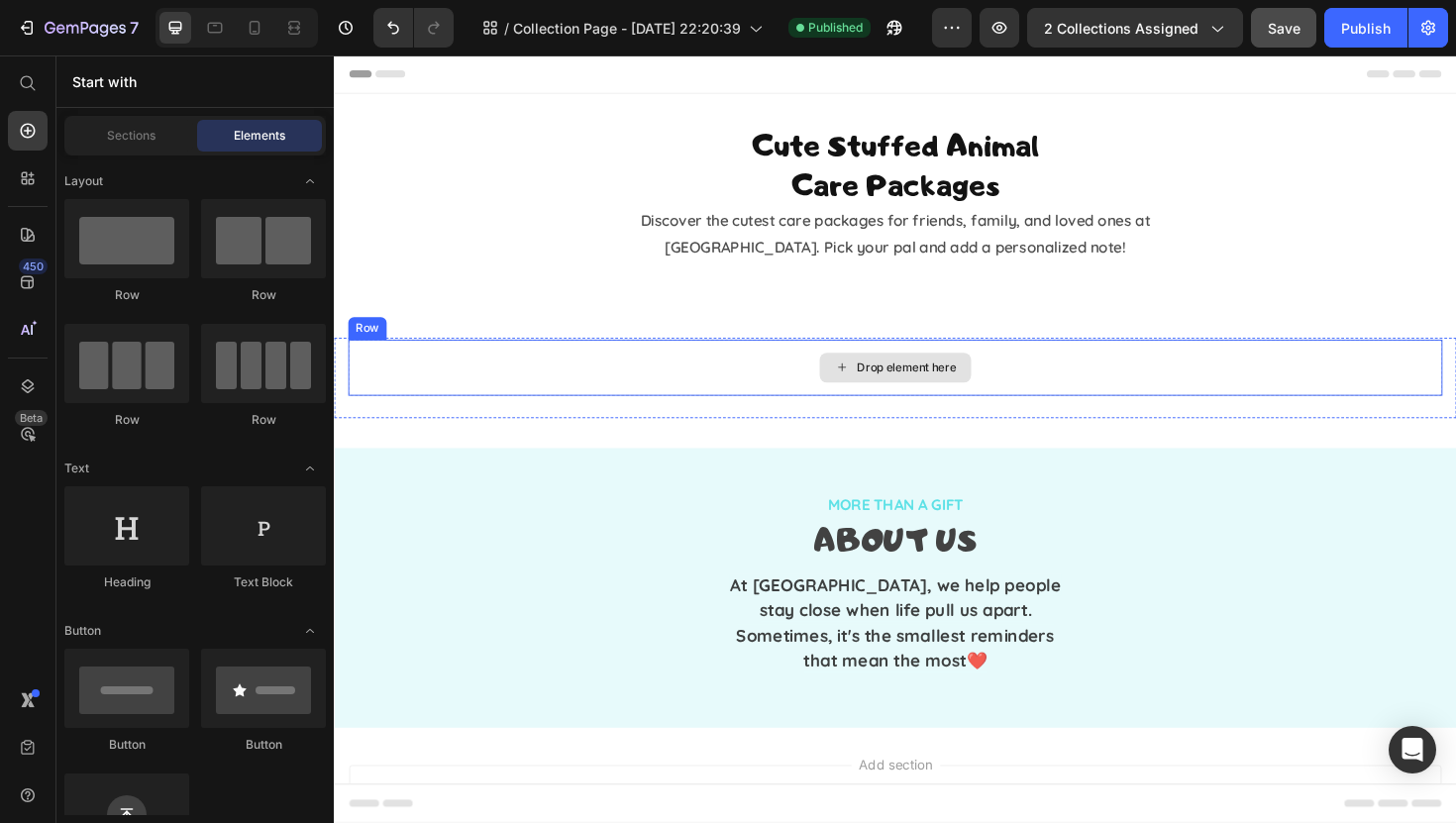 click on "Drop element here" at bounding box center [928, 386] 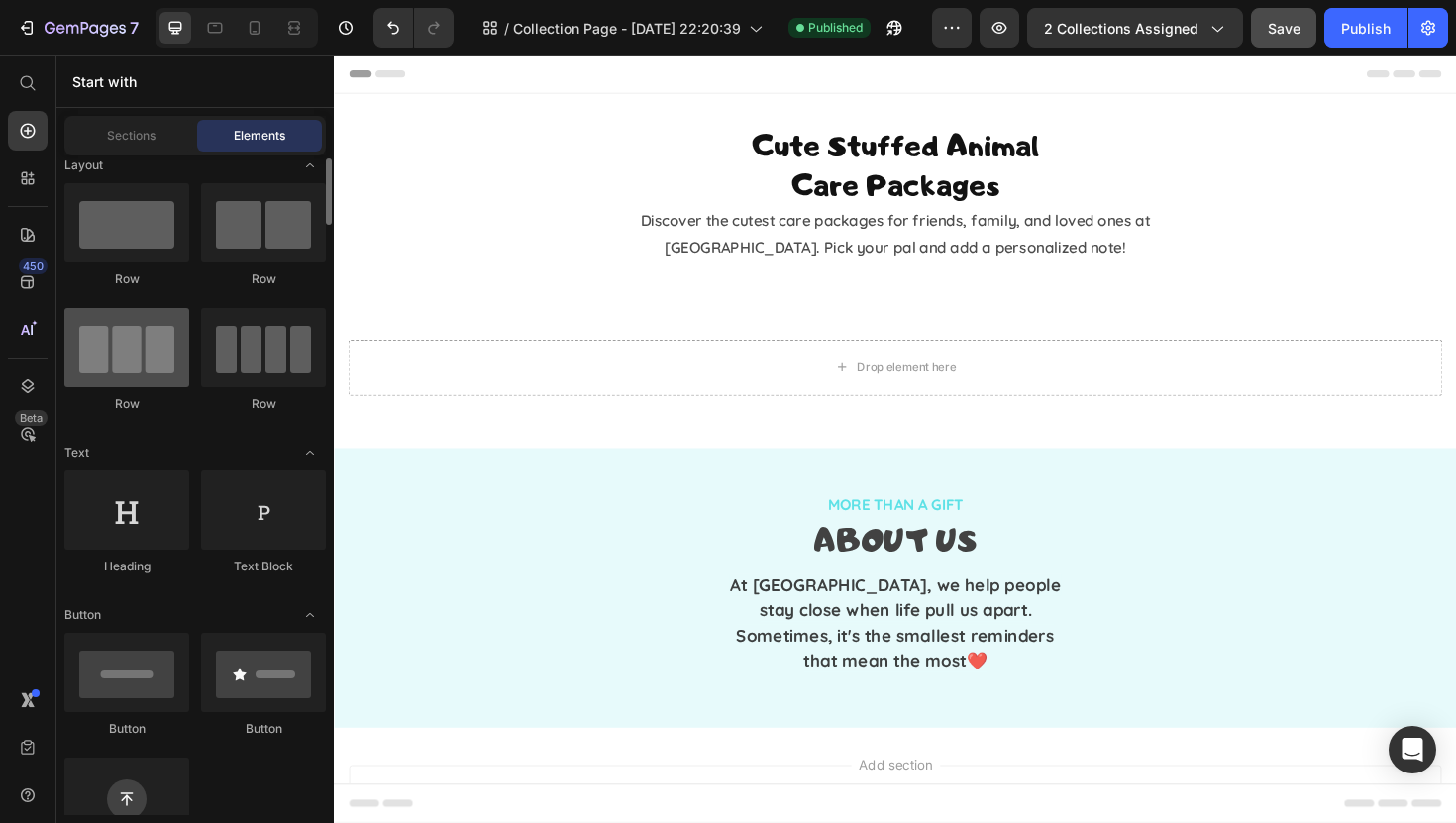 scroll, scrollTop: 18, scrollLeft: 0, axis: vertical 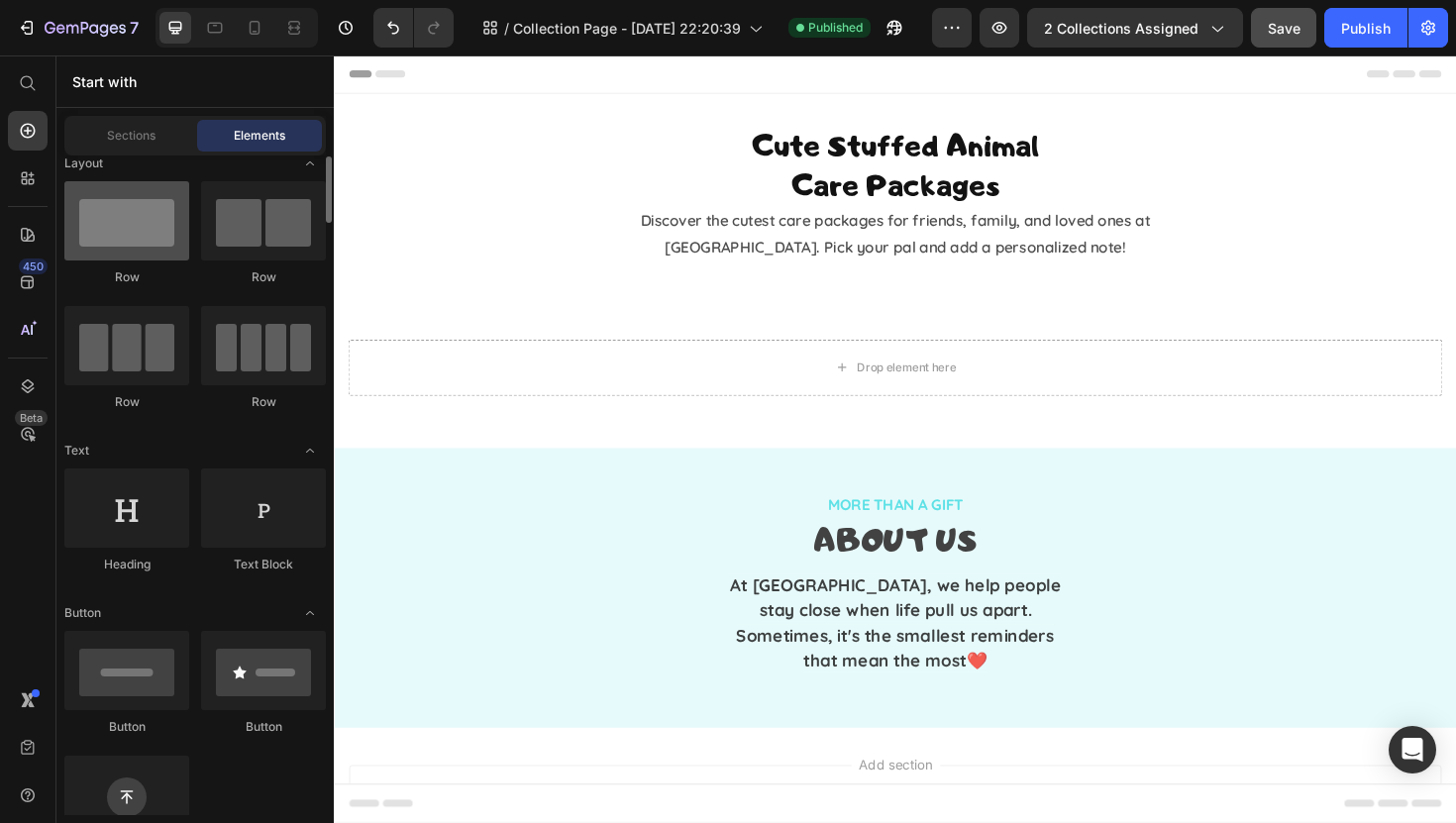 click at bounding box center [127, 221] 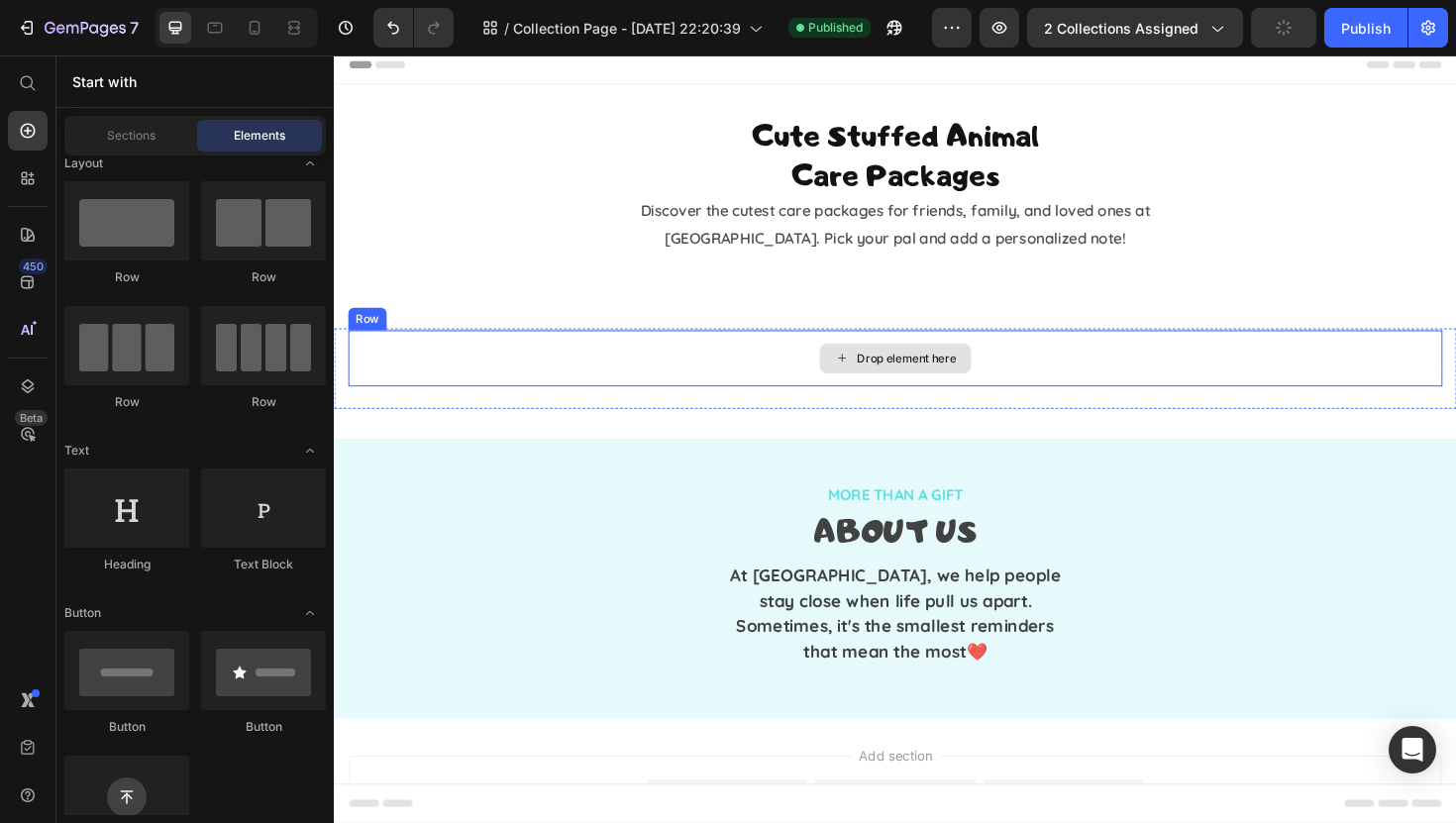 scroll, scrollTop: 3, scrollLeft: 0, axis: vertical 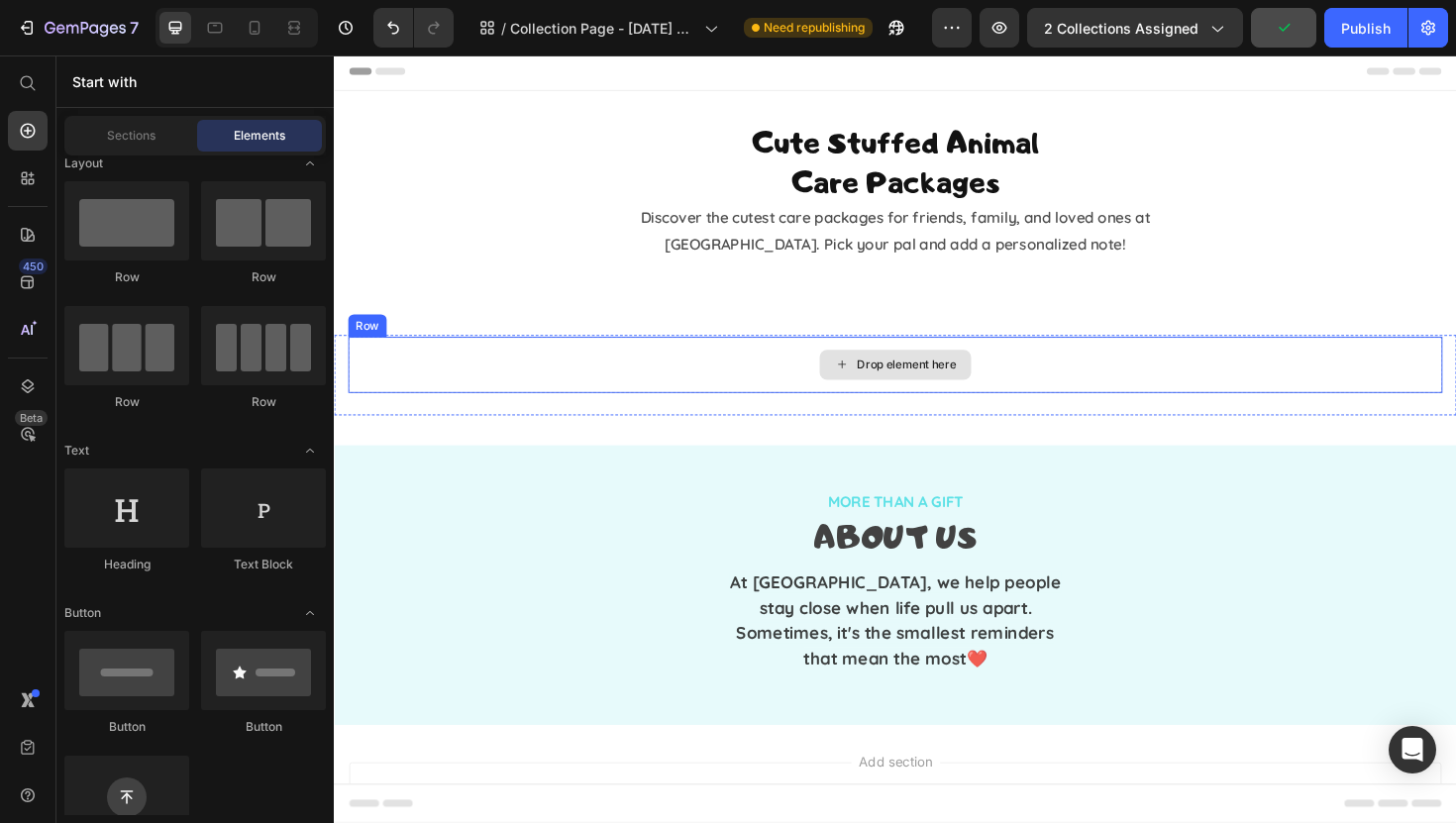 click on "Drop element here" at bounding box center [940, 383] 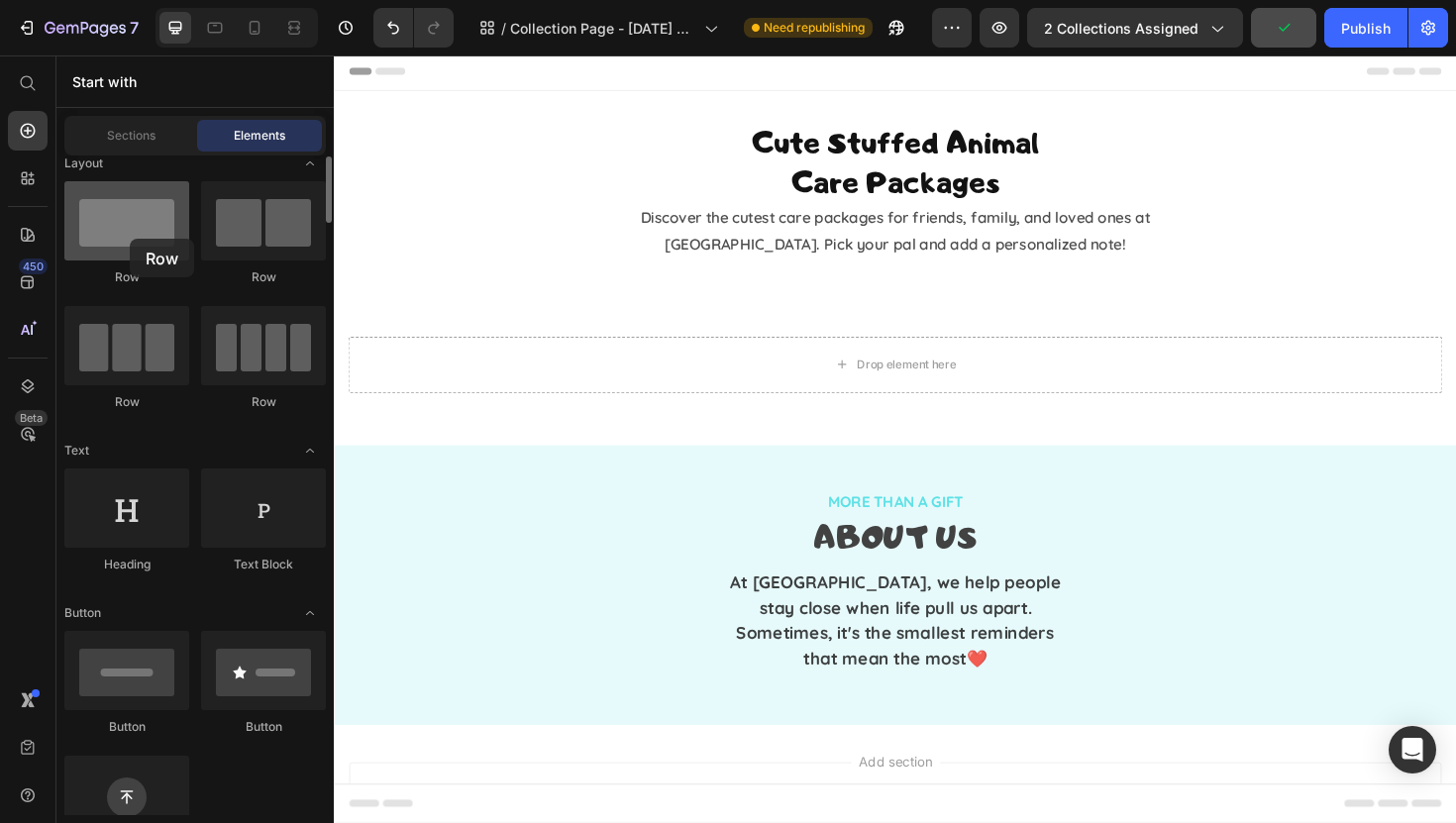 click at bounding box center [127, 221] 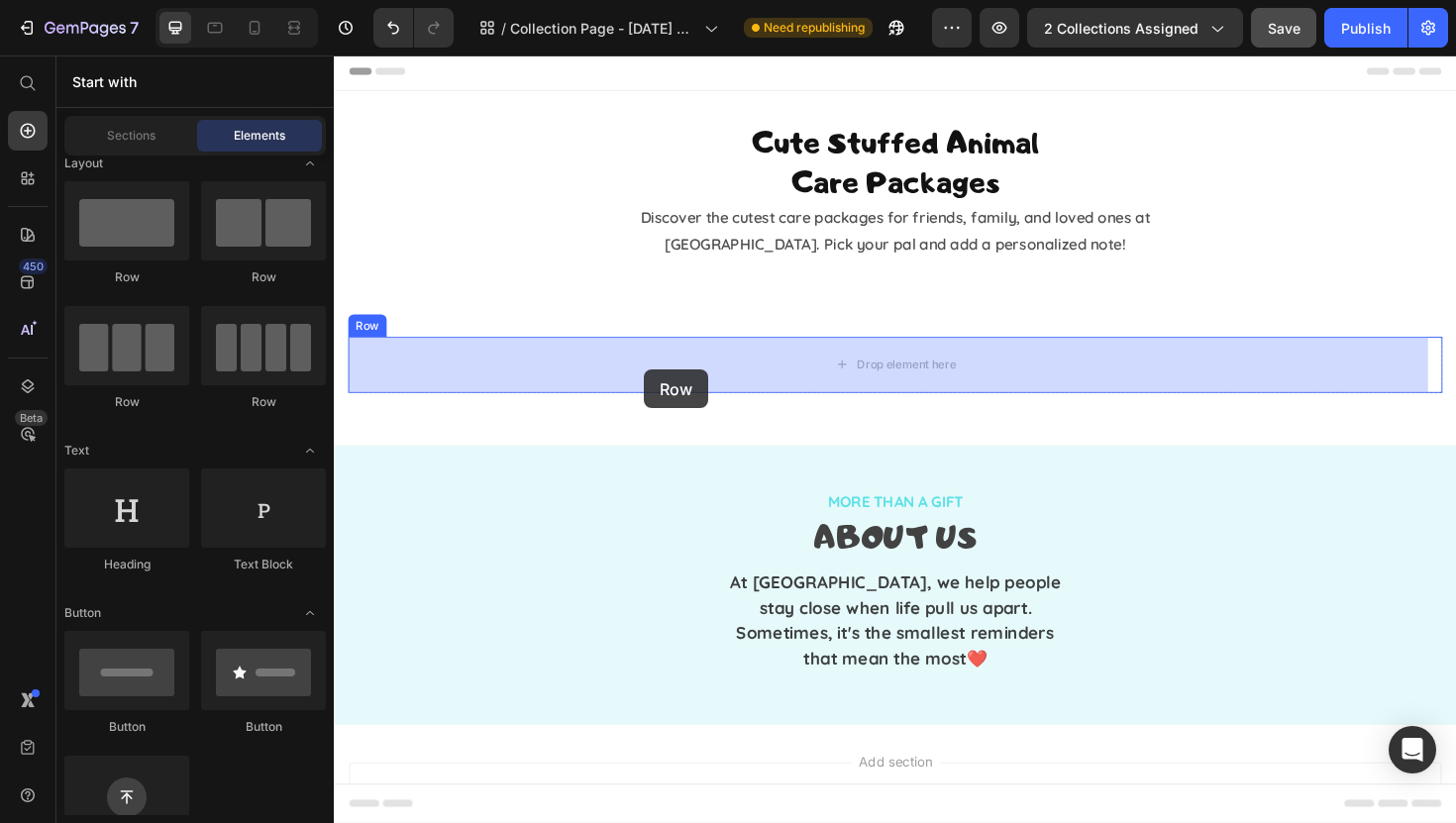 drag, startPoint x: 440, startPoint y: 288, endPoint x: 667, endPoint y: 383, distance: 246.07722 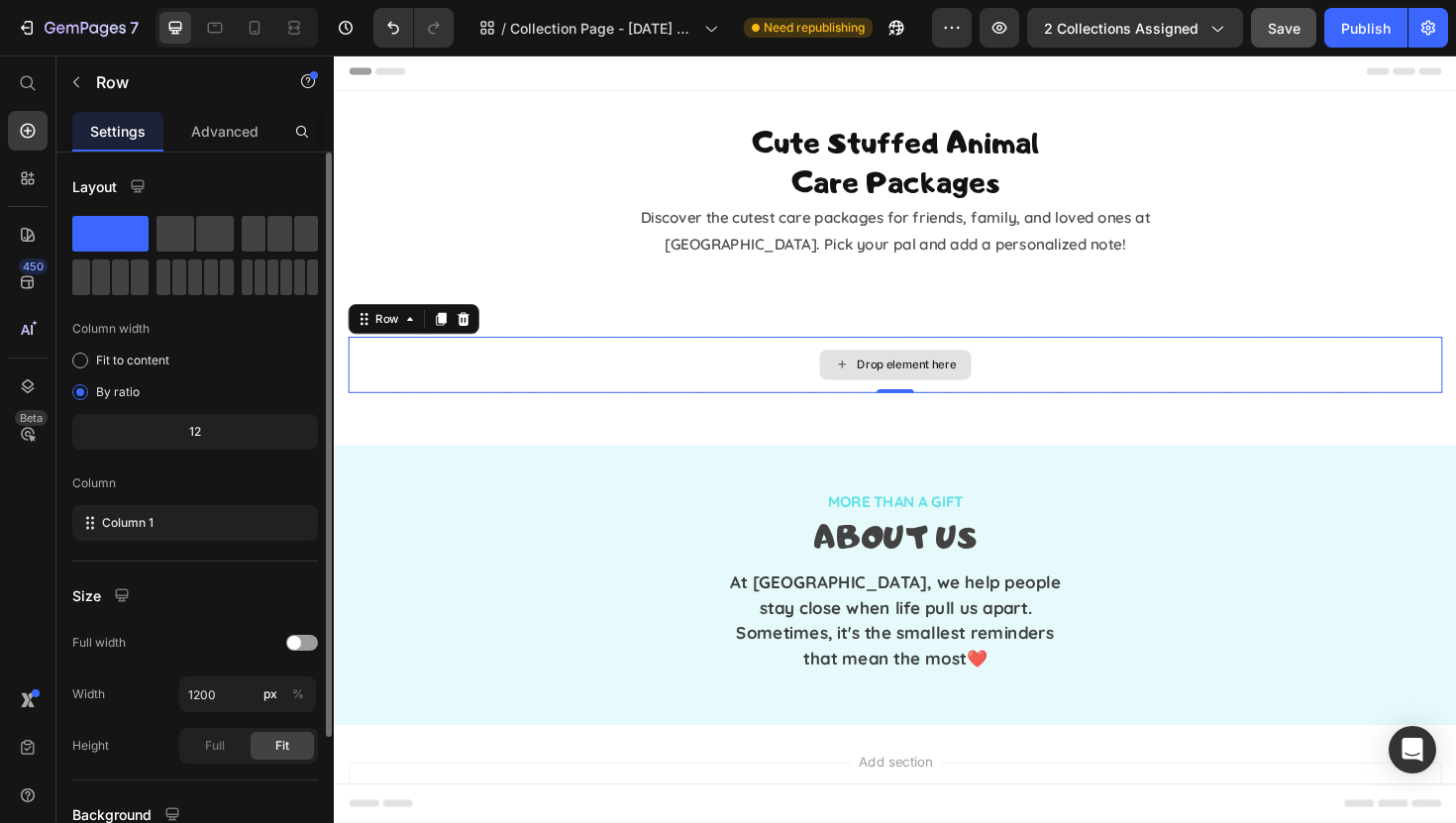 click on "Drop element here" at bounding box center [928, 383] 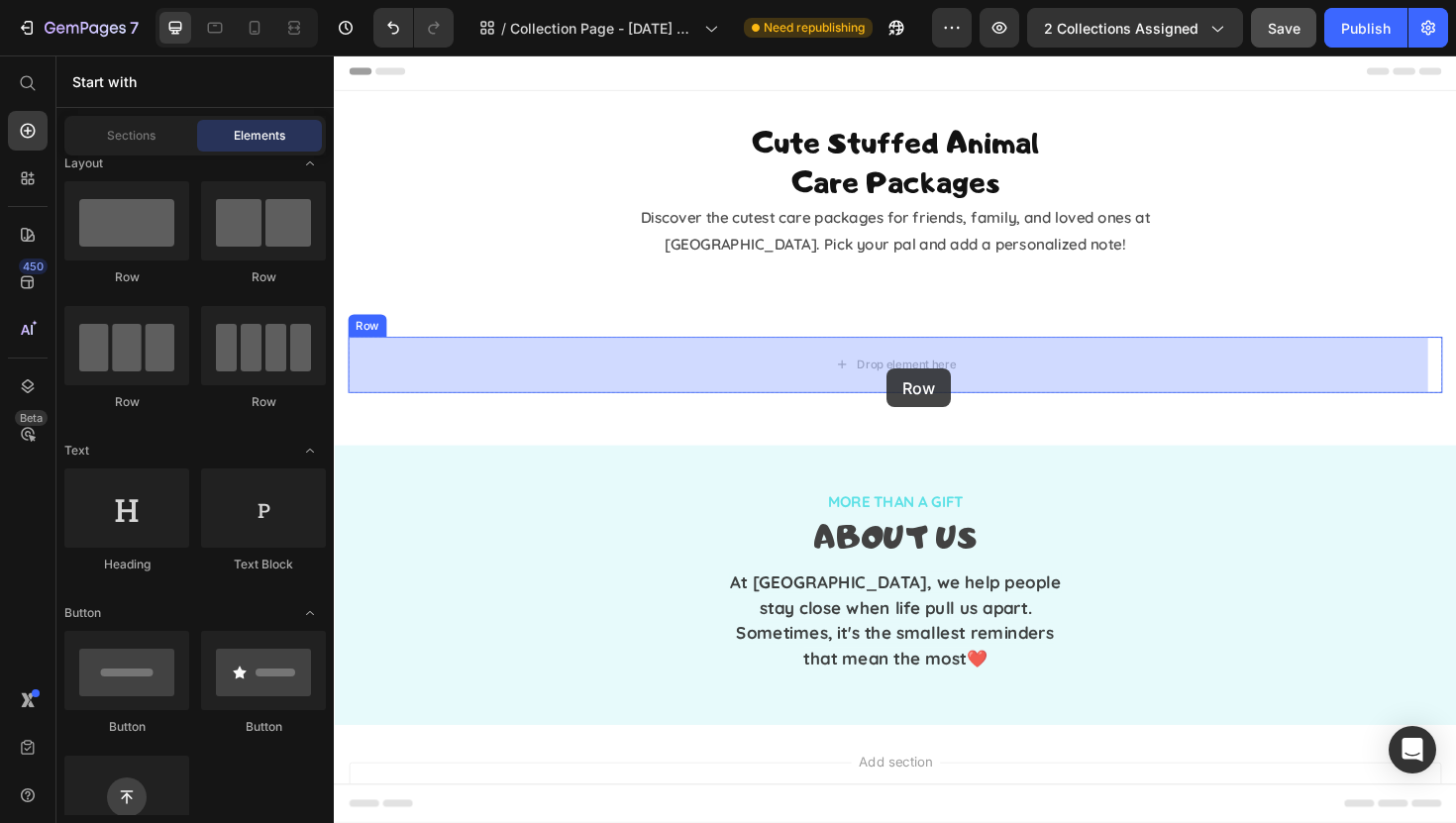 drag, startPoint x: 470, startPoint y: 291, endPoint x: 911, endPoint y: 383, distance: 450.49417 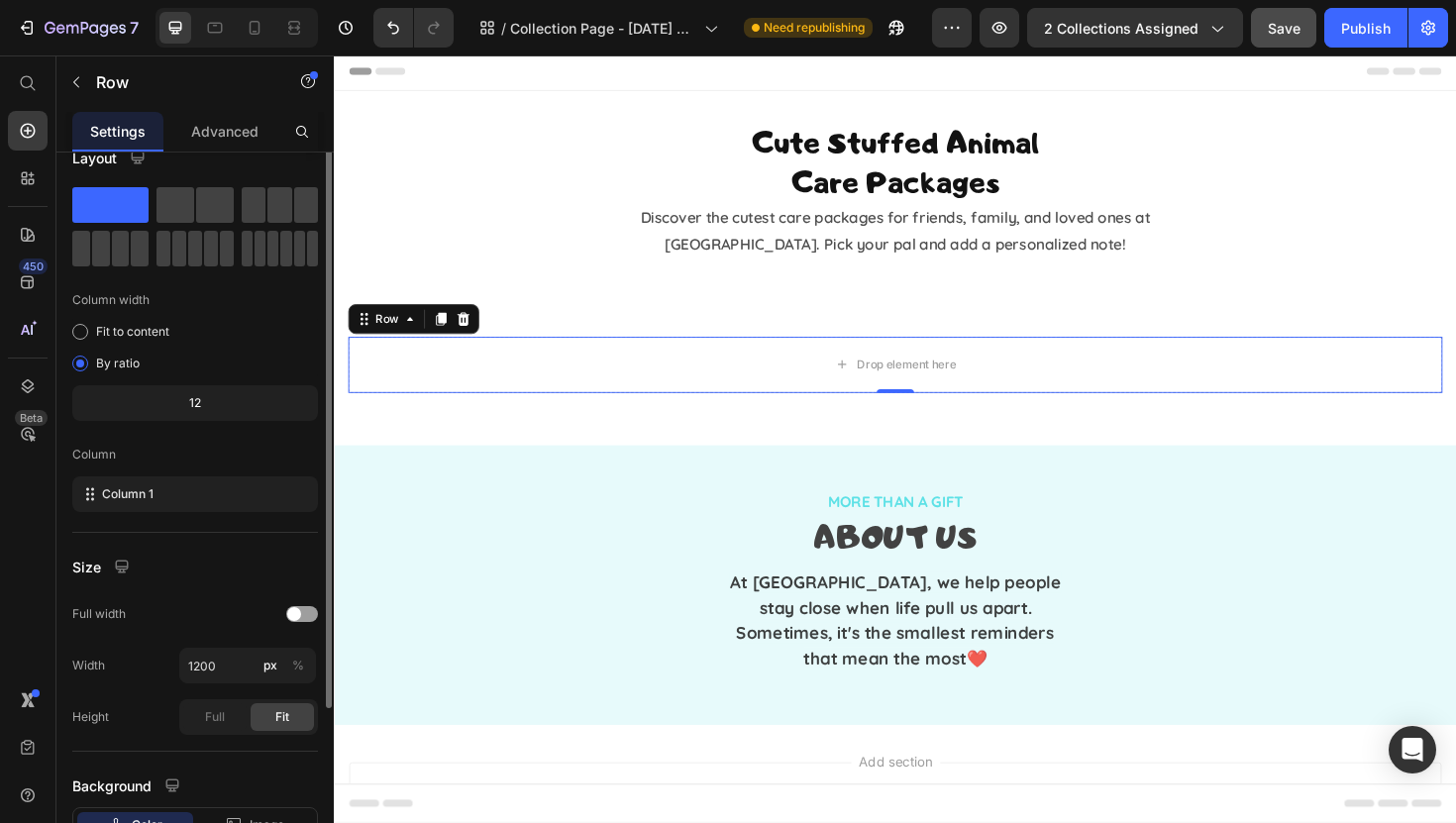 scroll, scrollTop: 0, scrollLeft: 0, axis: both 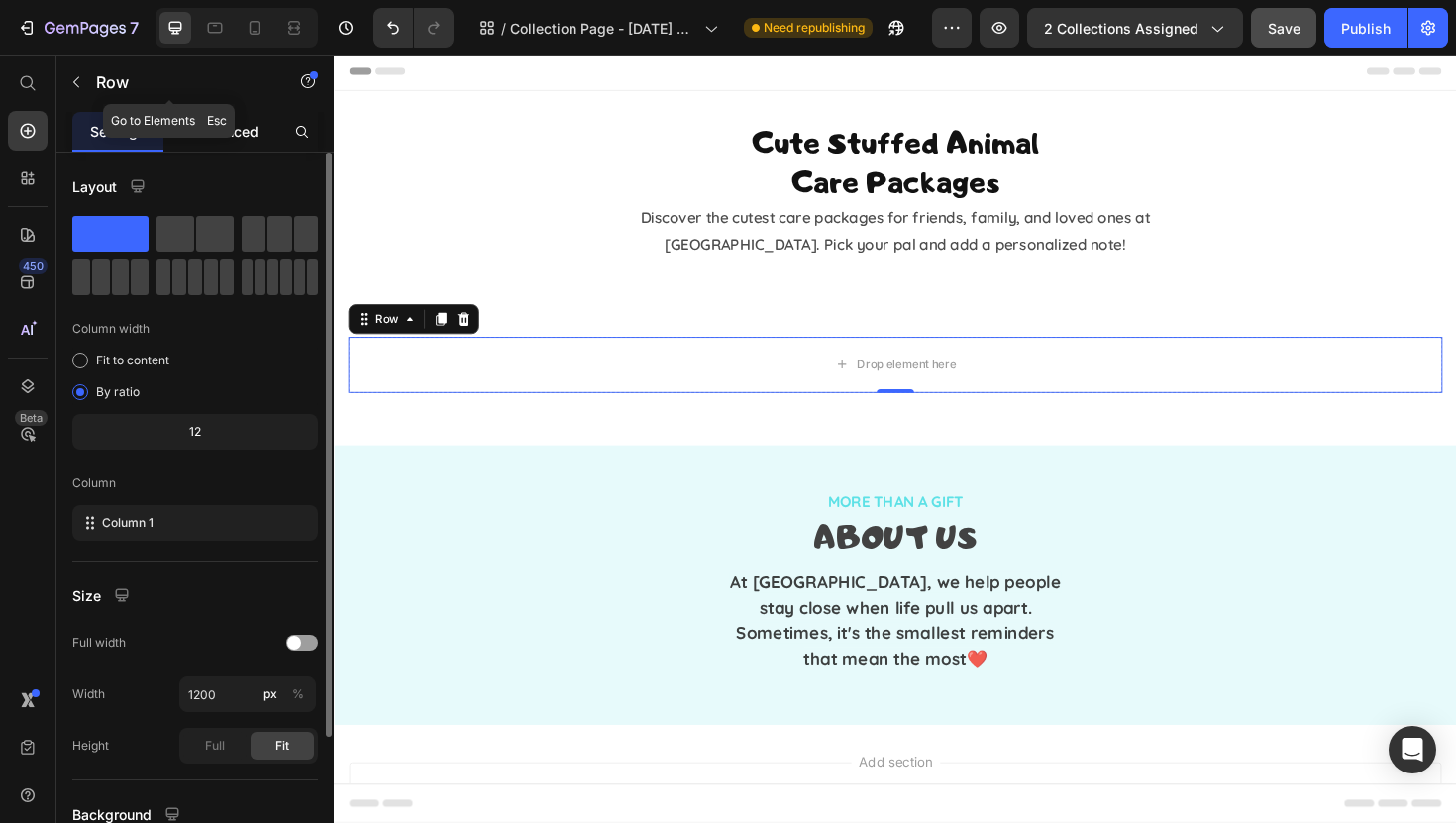 click on "Advanced" at bounding box center [225, 131] 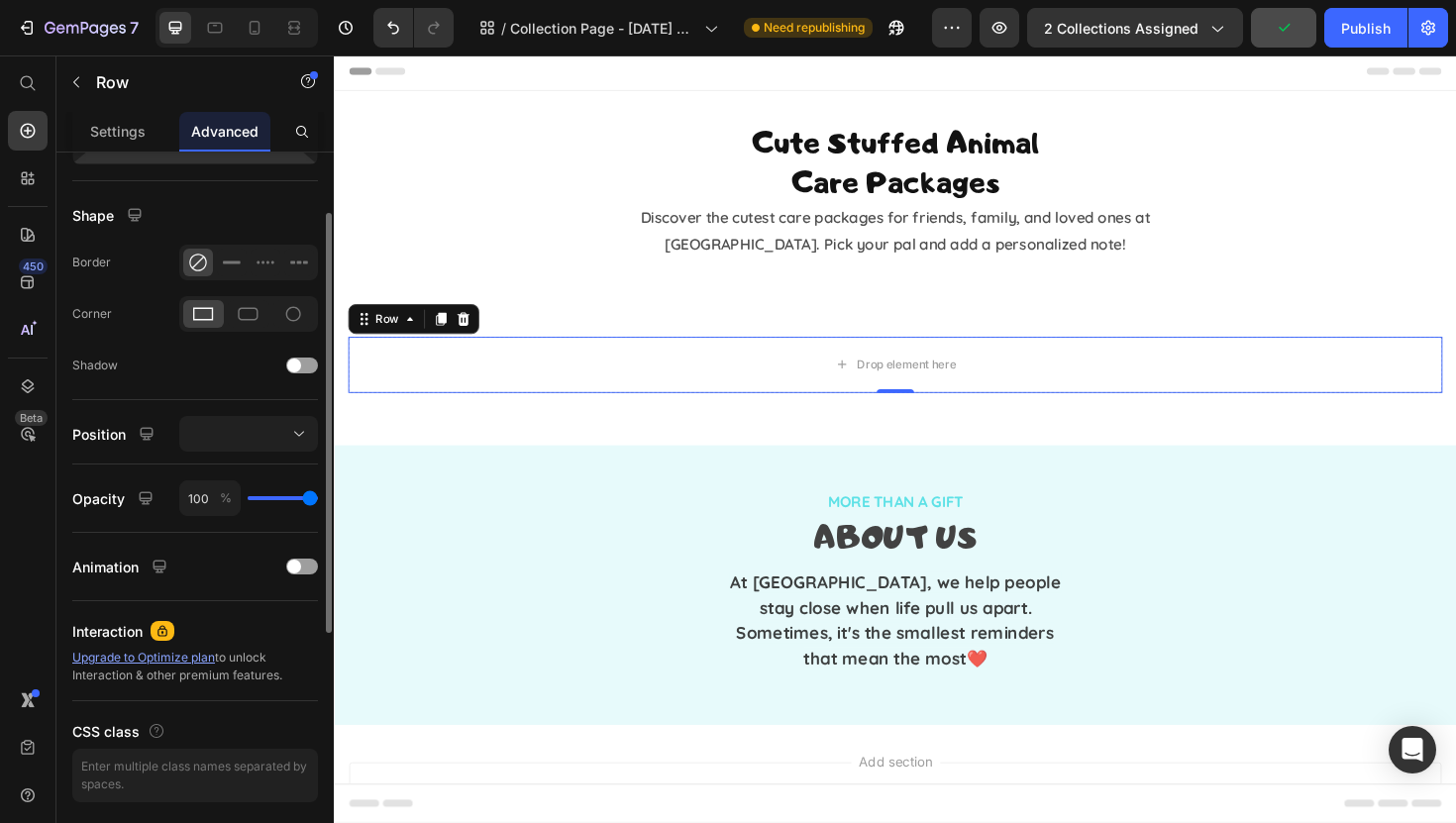scroll, scrollTop: 530, scrollLeft: 0, axis: vertical 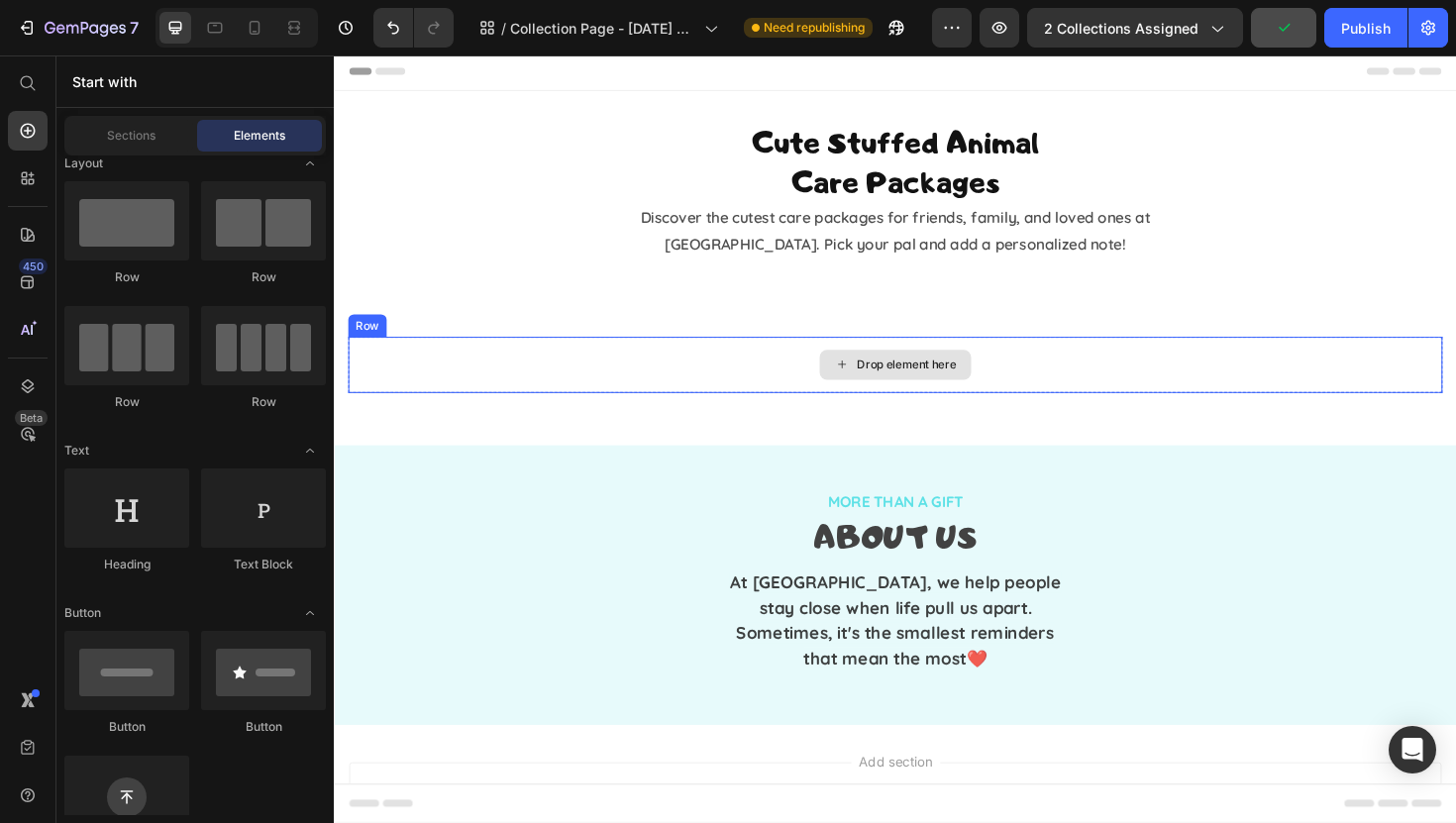click on "Drop element here" at bounding box center (940, 383) 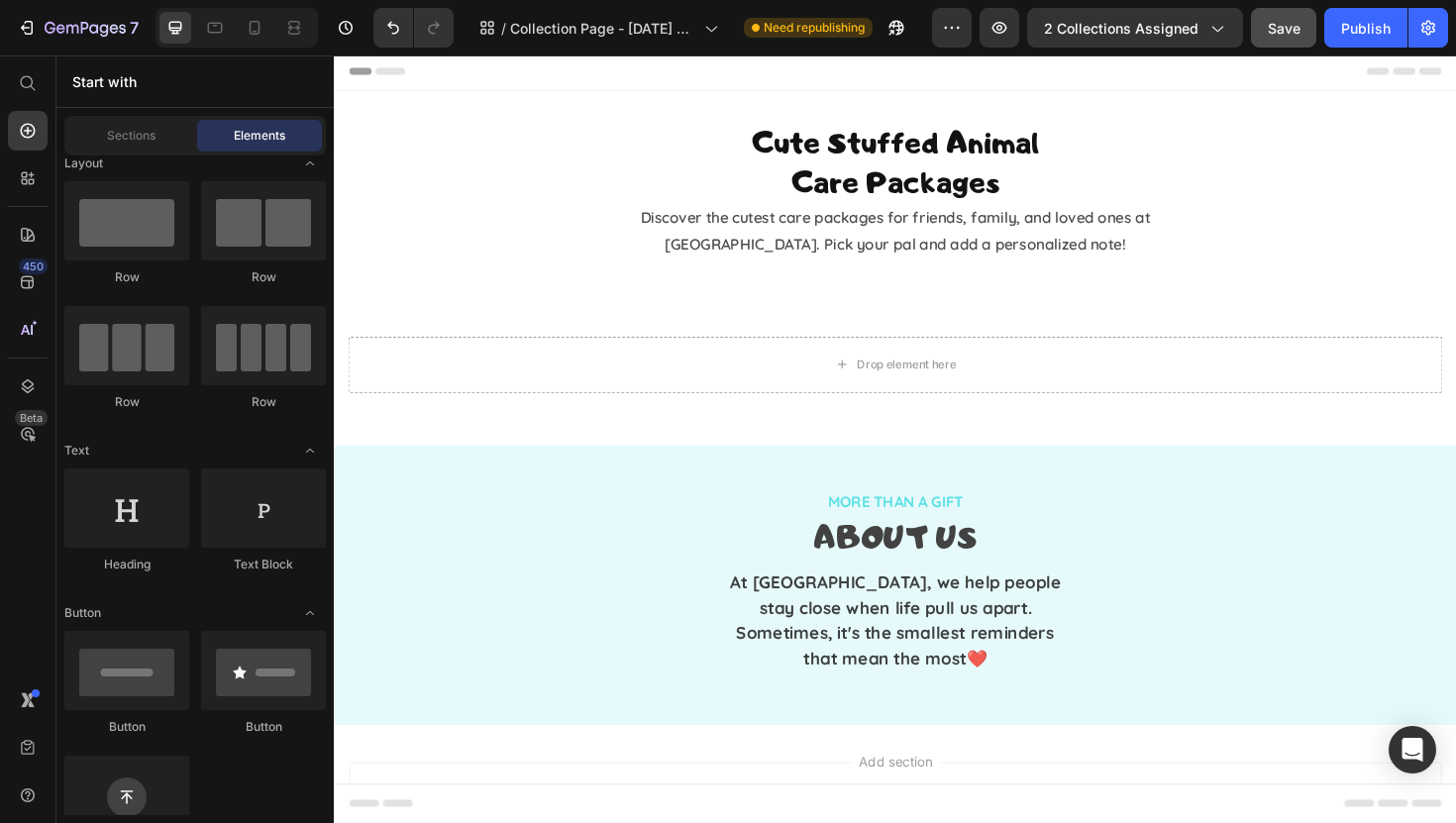 click on "Start with" at bounding box center [195, 81] 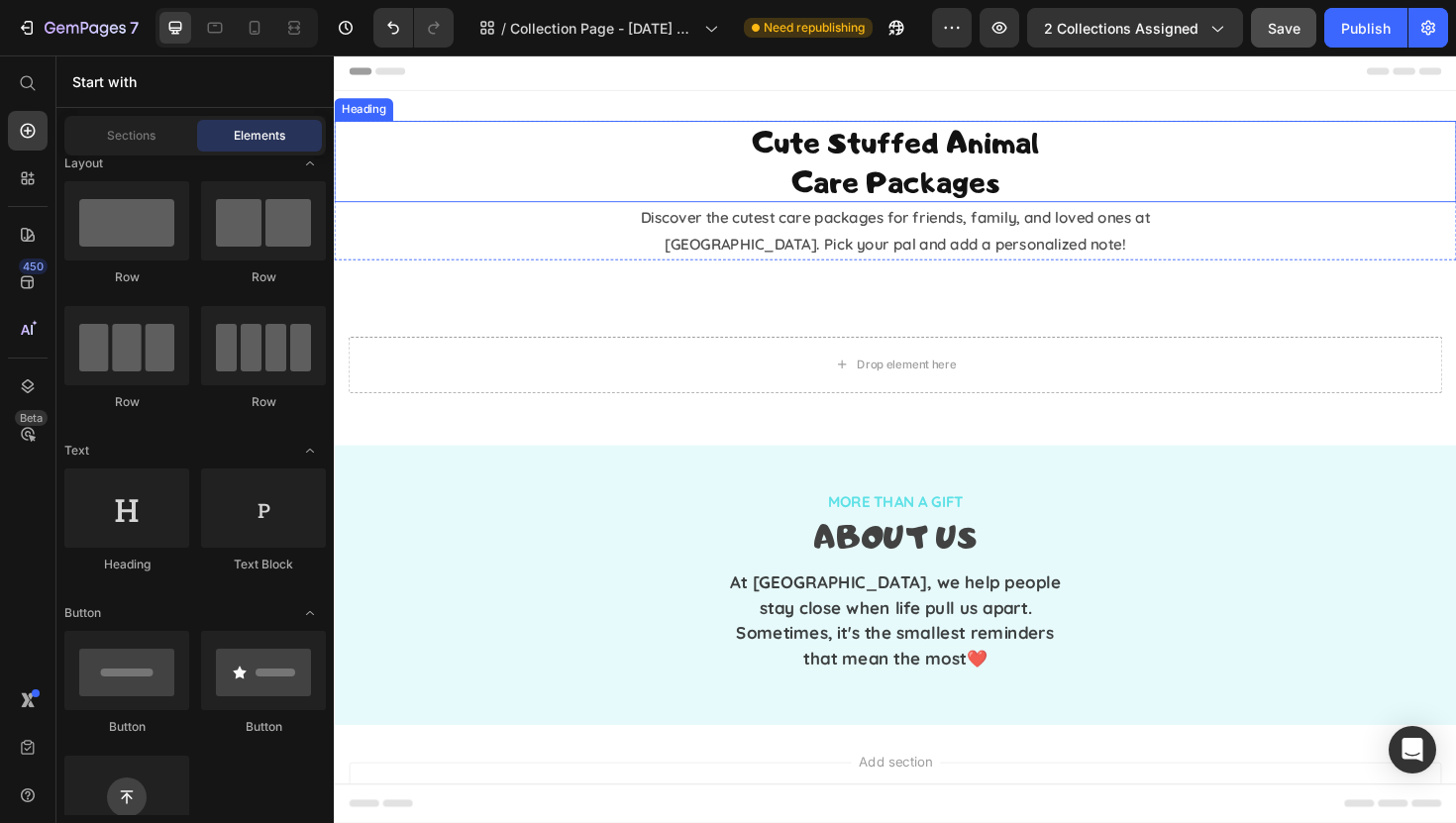 scroll, scrollTop: 0, scrollLeft: 0, axis: both 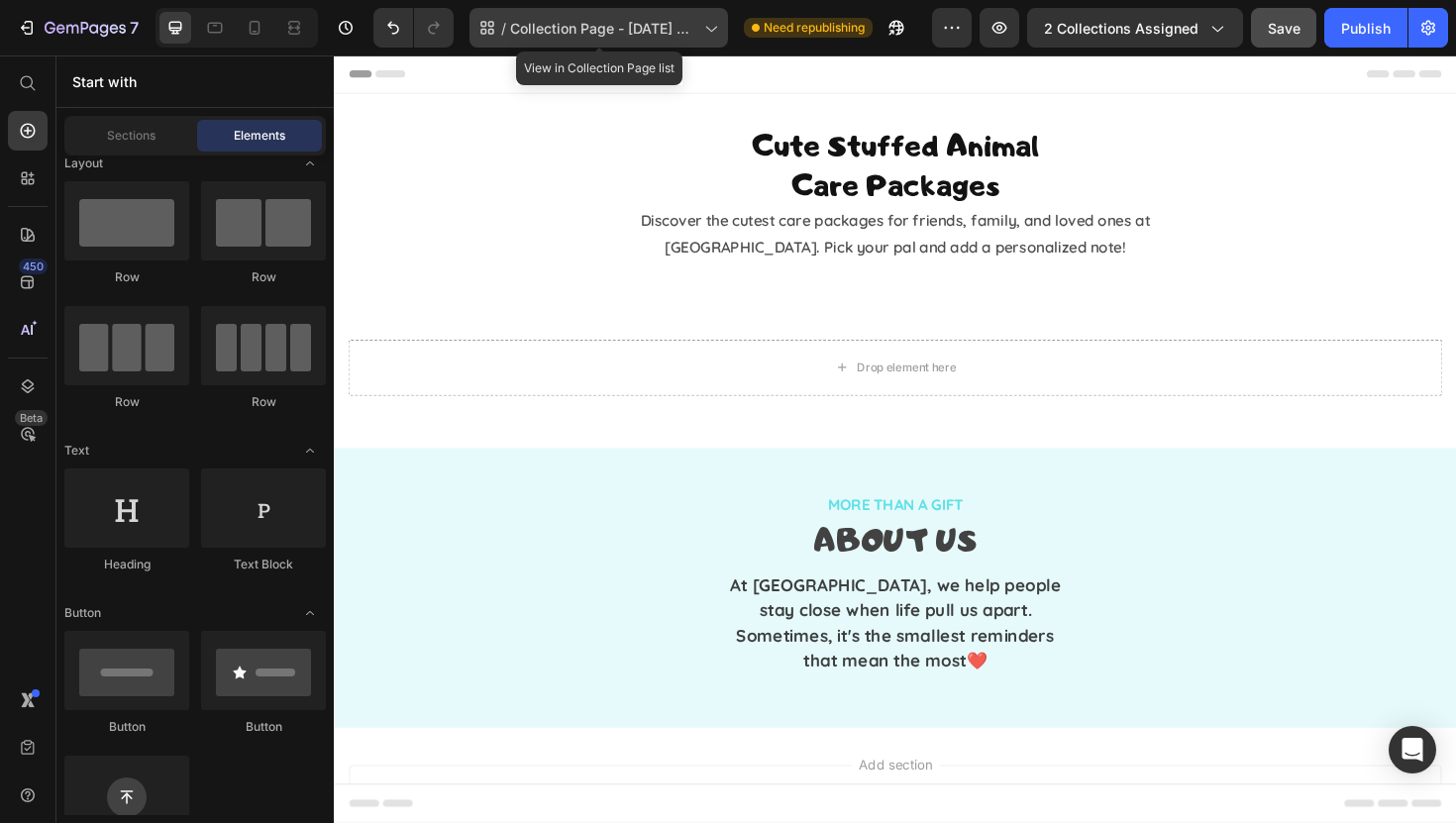 click on "Collection Page - [DATE] 22:20:39" at bounding box center [603, 28] 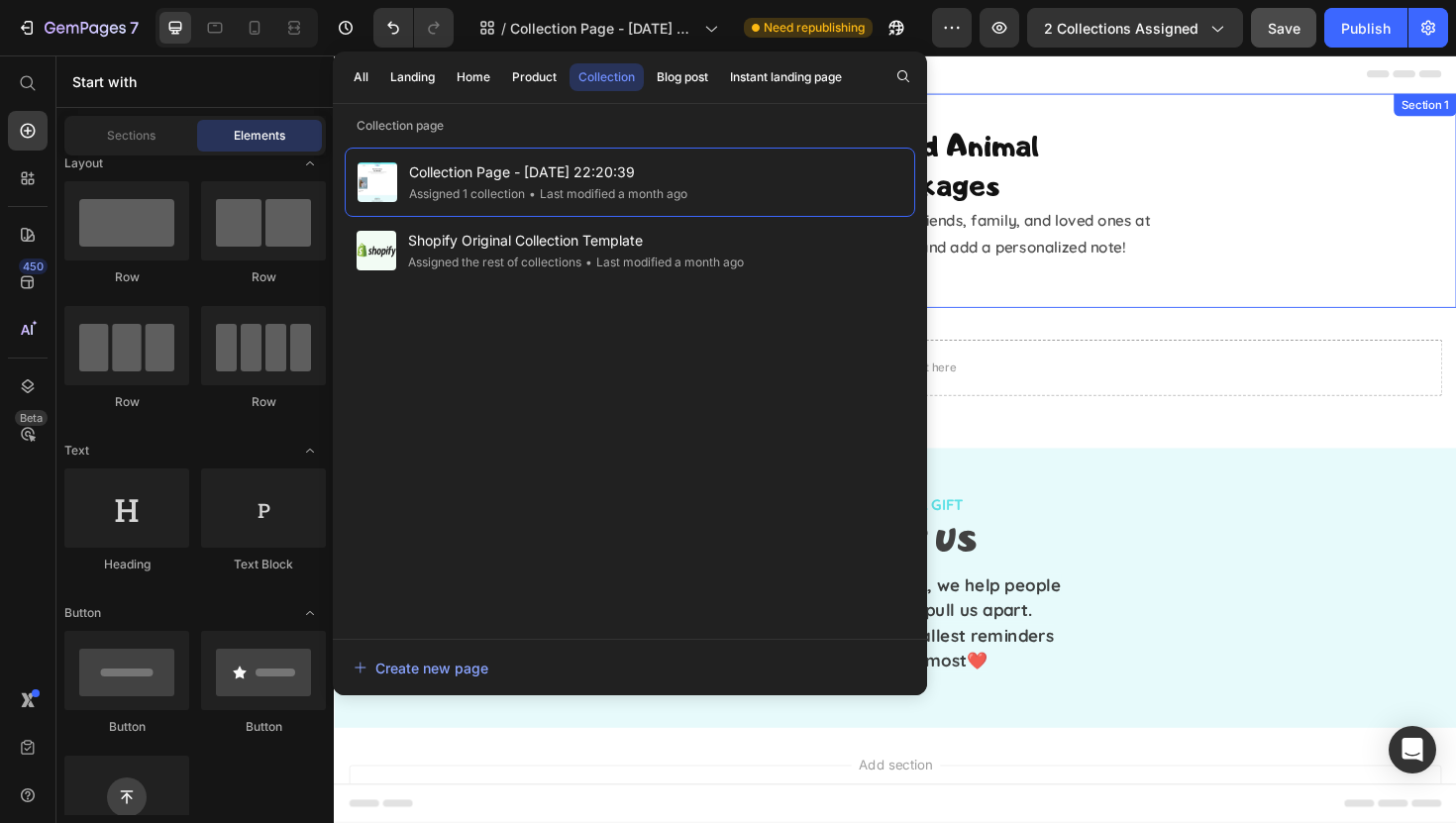 click on "Drop element here Row Row Row Row Section 2" at bounding box center (928, 397) 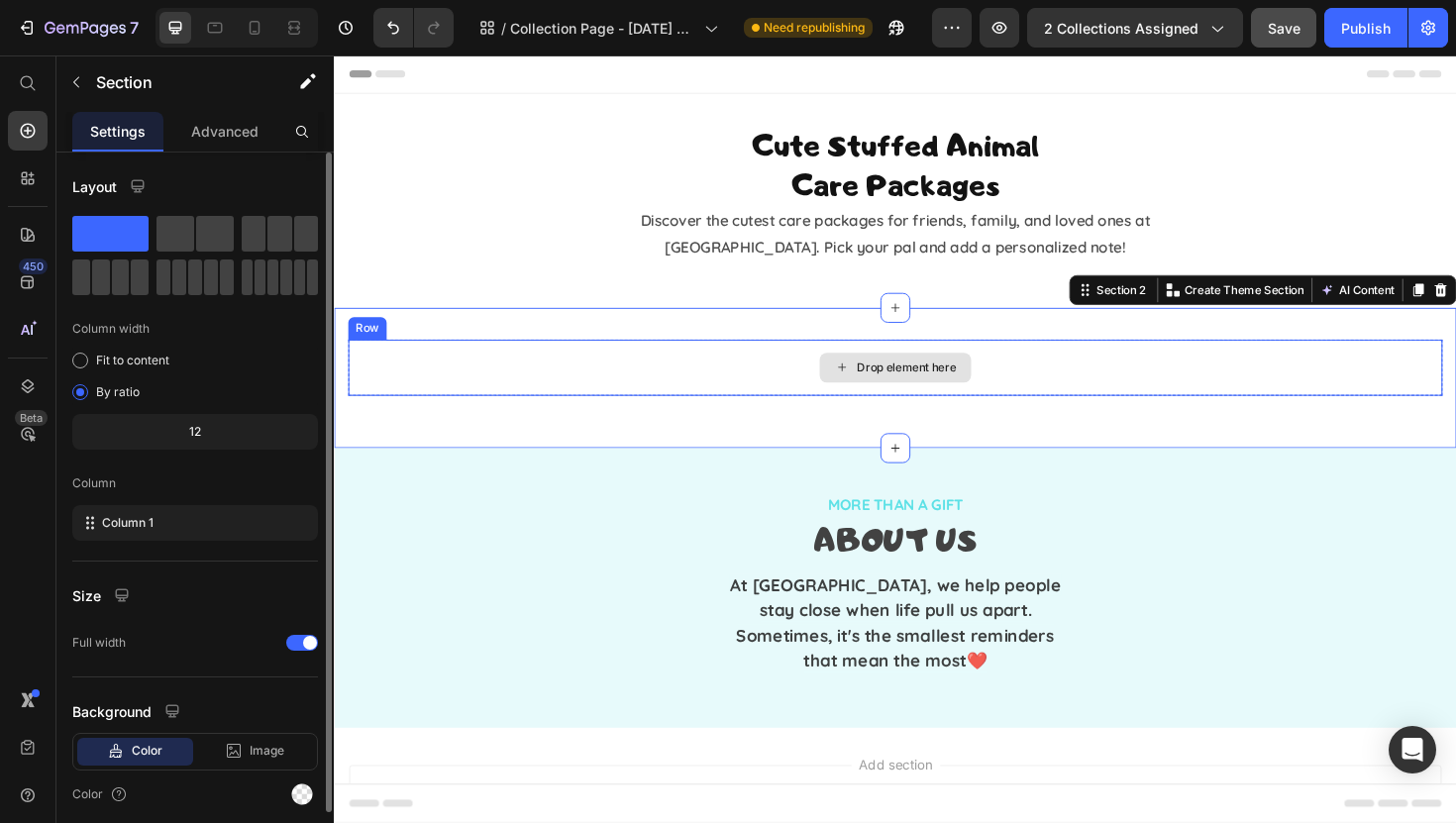 click on "Drop element here" at bounding box center [928, 386] 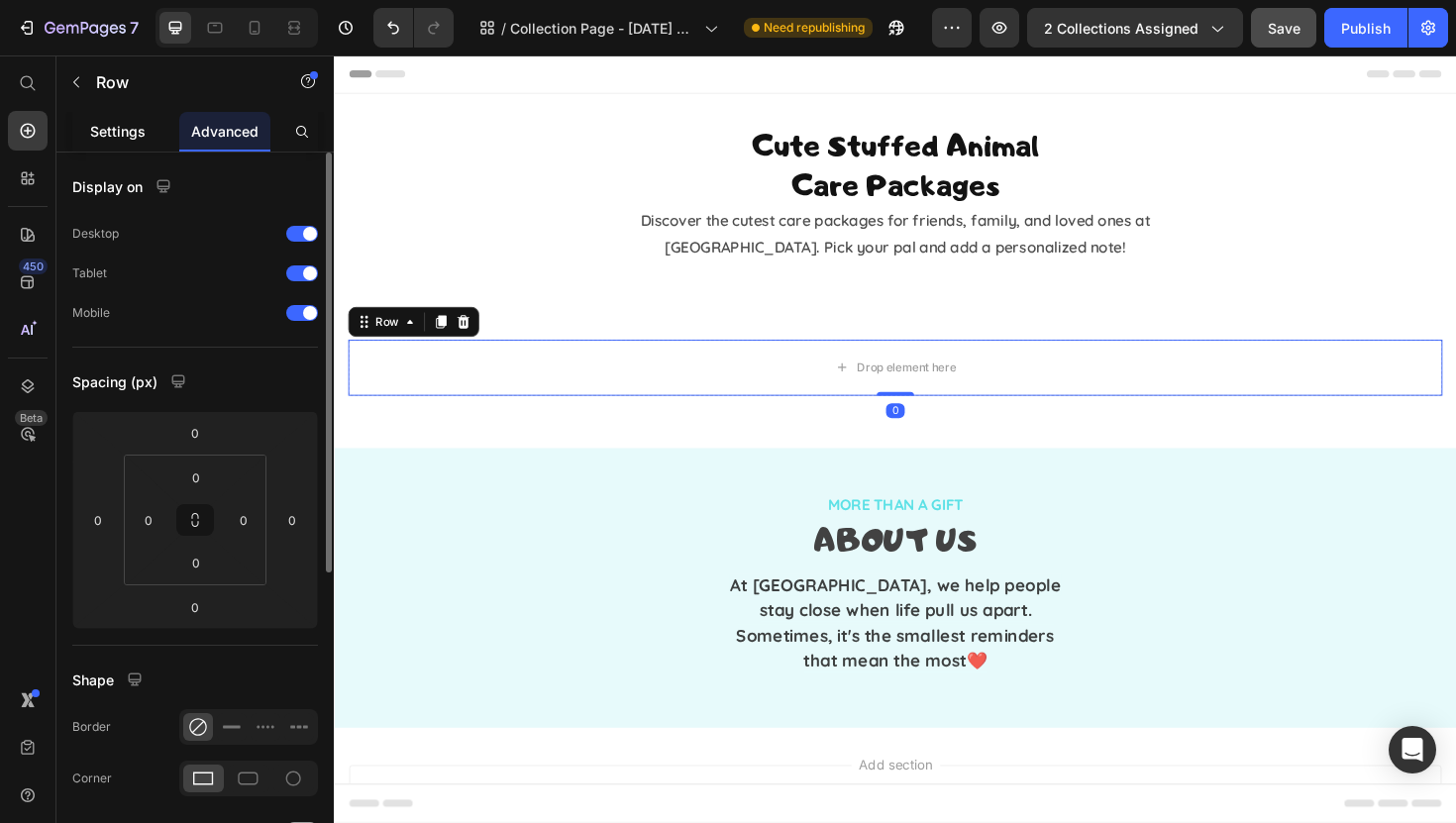 click on "Settings" 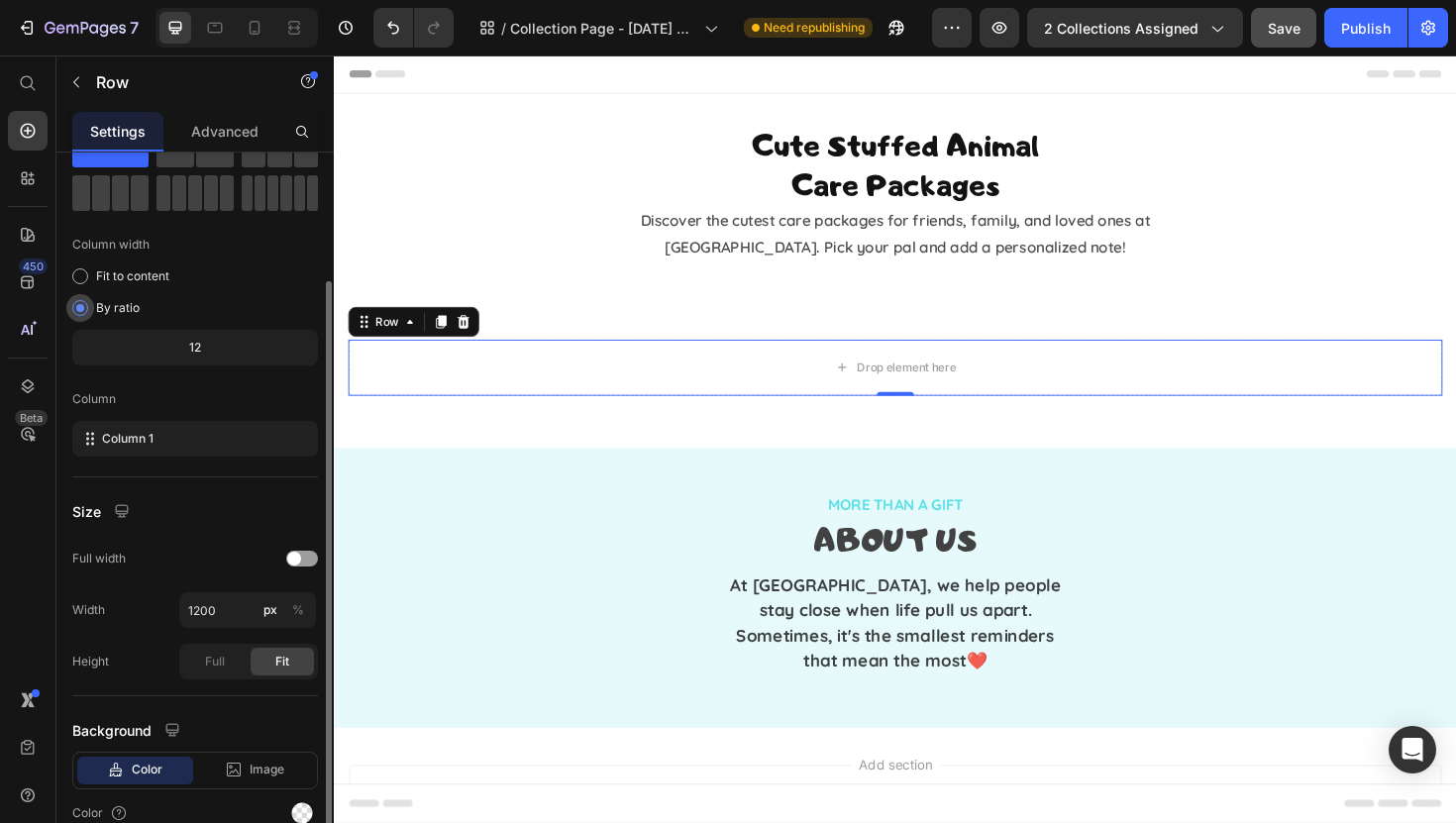 scroll, scrollTop: 176, scrollLeft: 0, axis: vertical 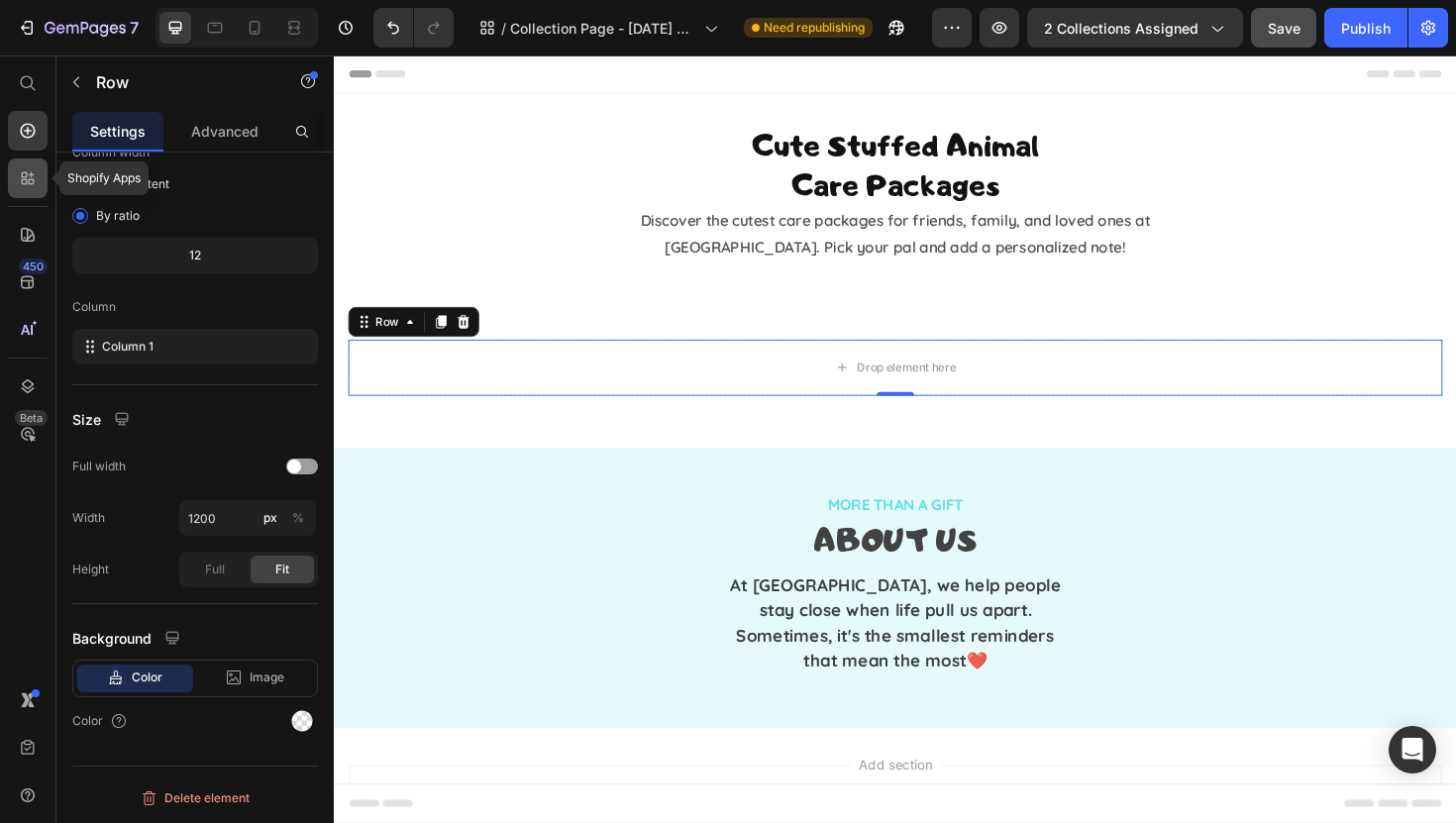 click 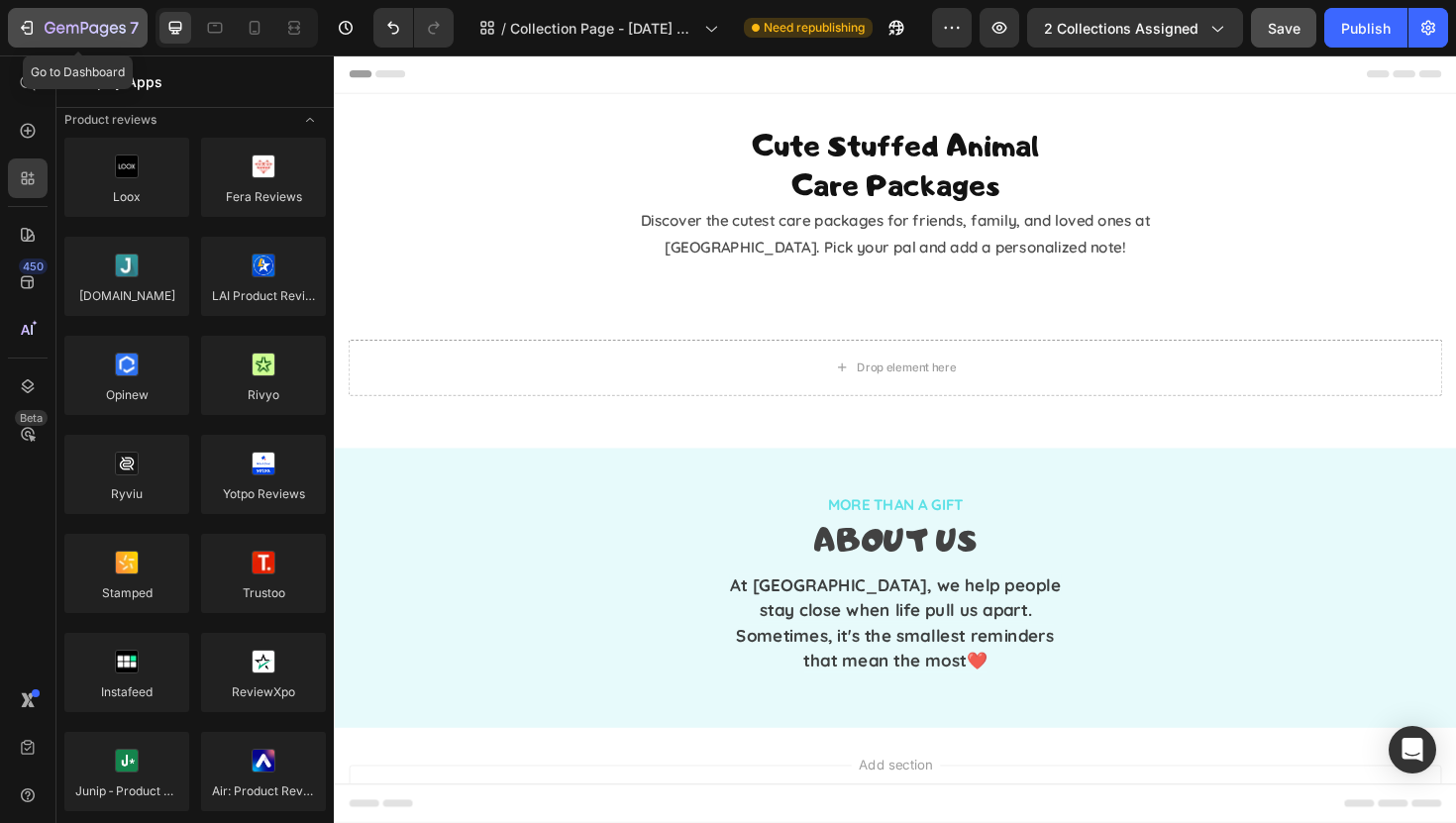 click 